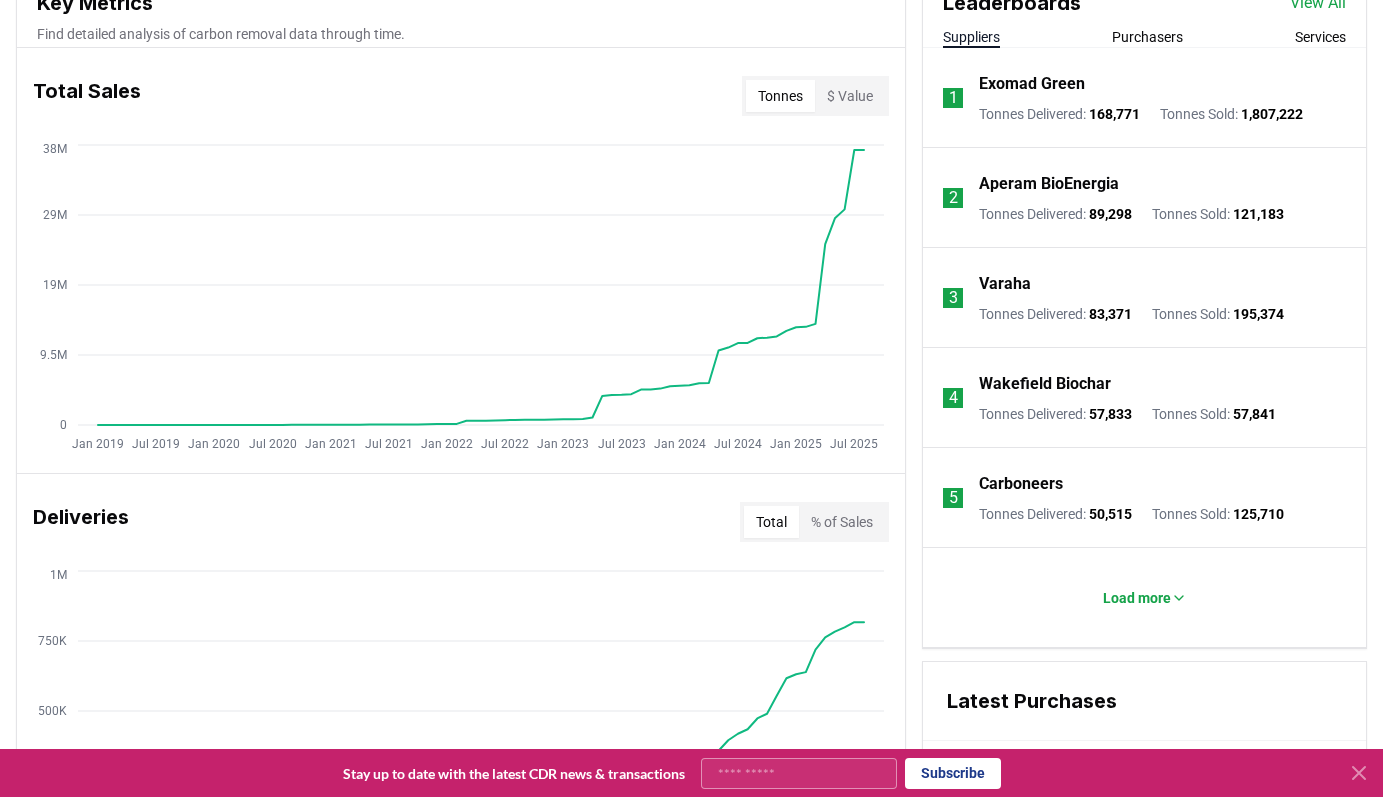 scroll, scrollTop: 749, scrollLeft: 0, axis: vertical 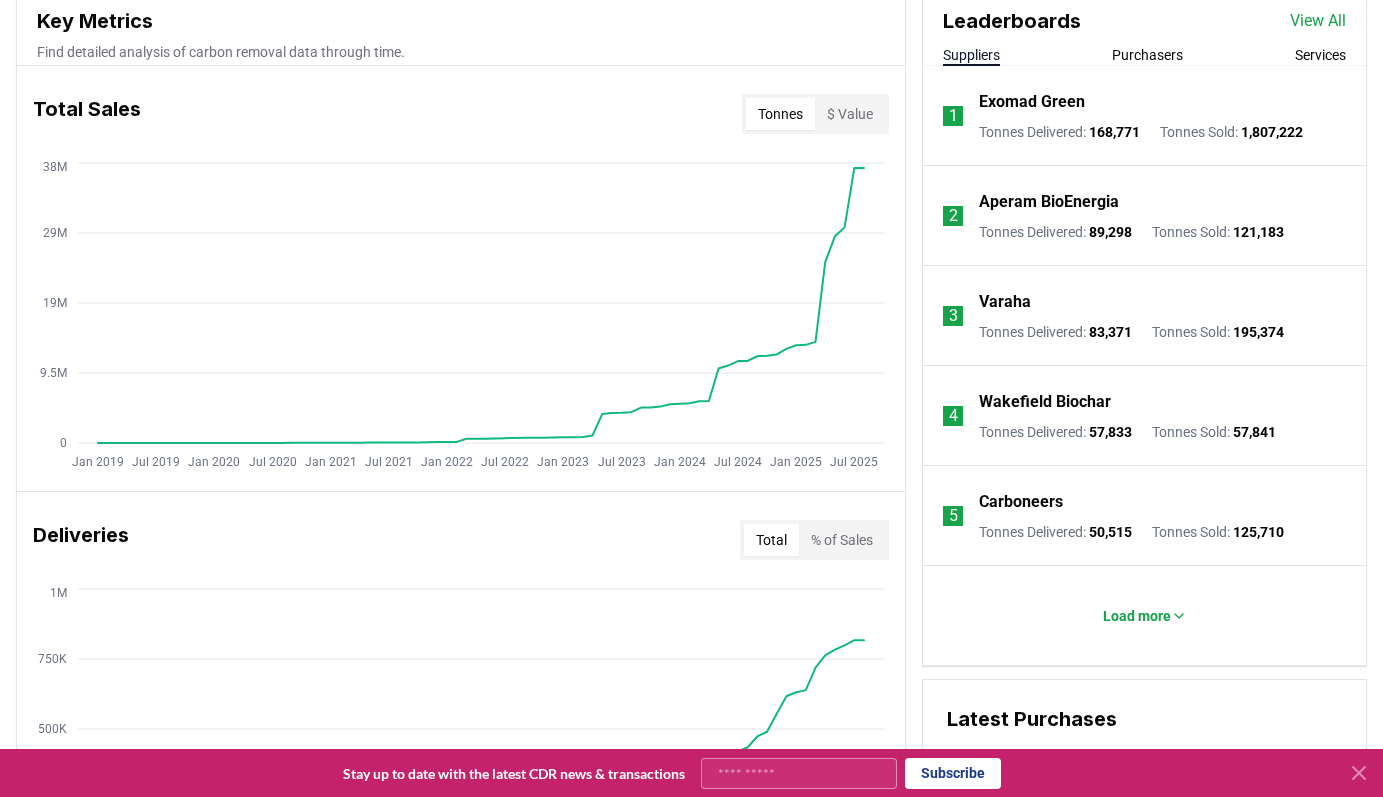 click on "Purchasers" at bounding box center (1147, 55) 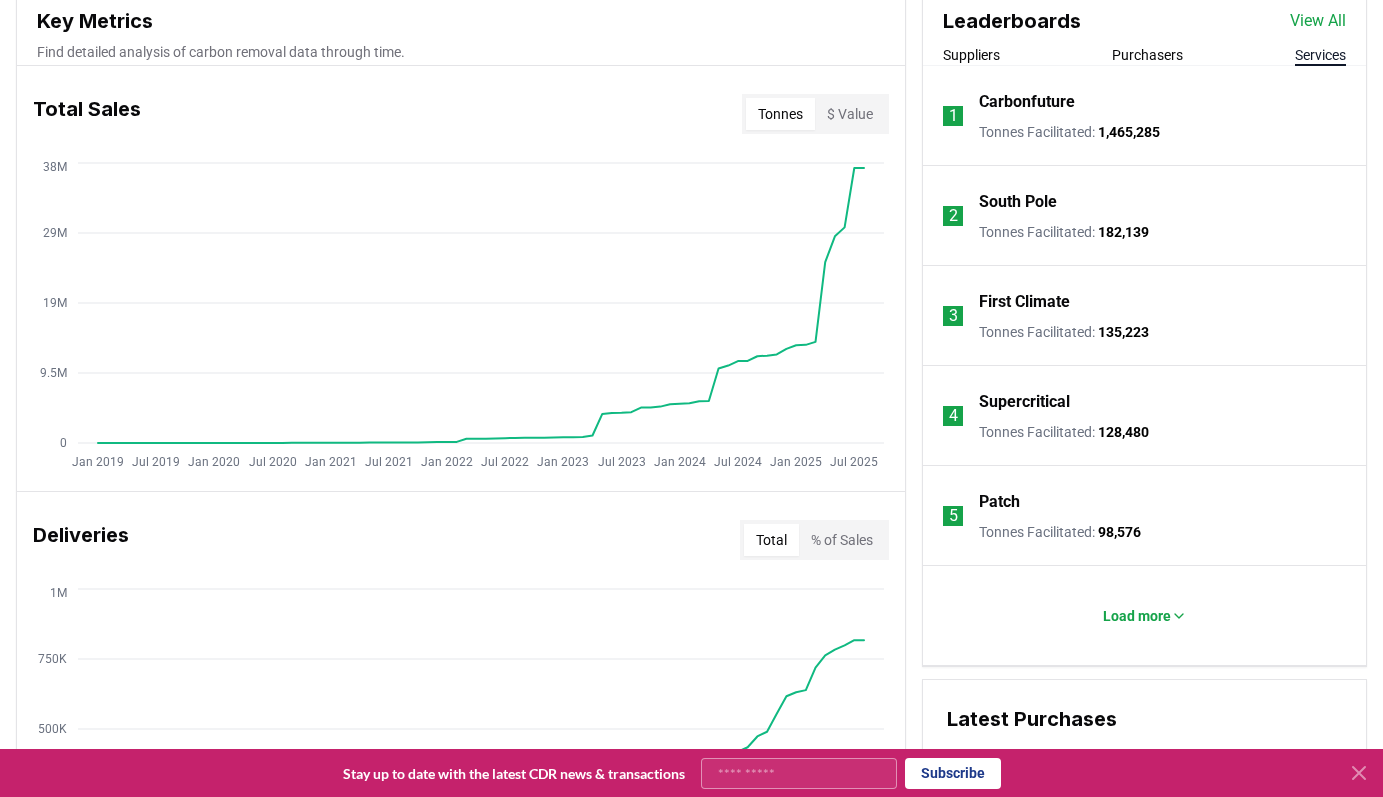 click on "Services" at bounding box center (1320, 55) 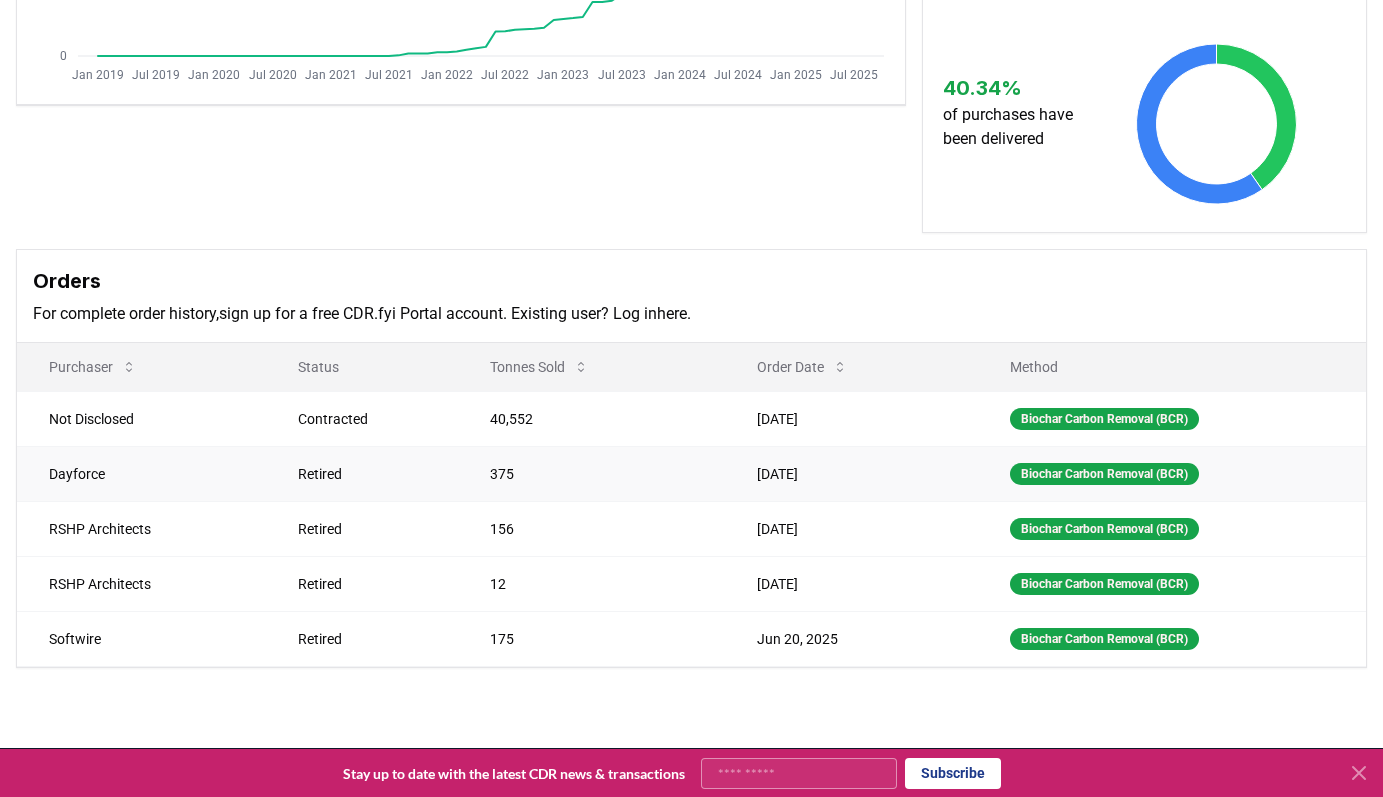 scroll, scrollTop: 476, scrollLeft: 0, axis: vertical 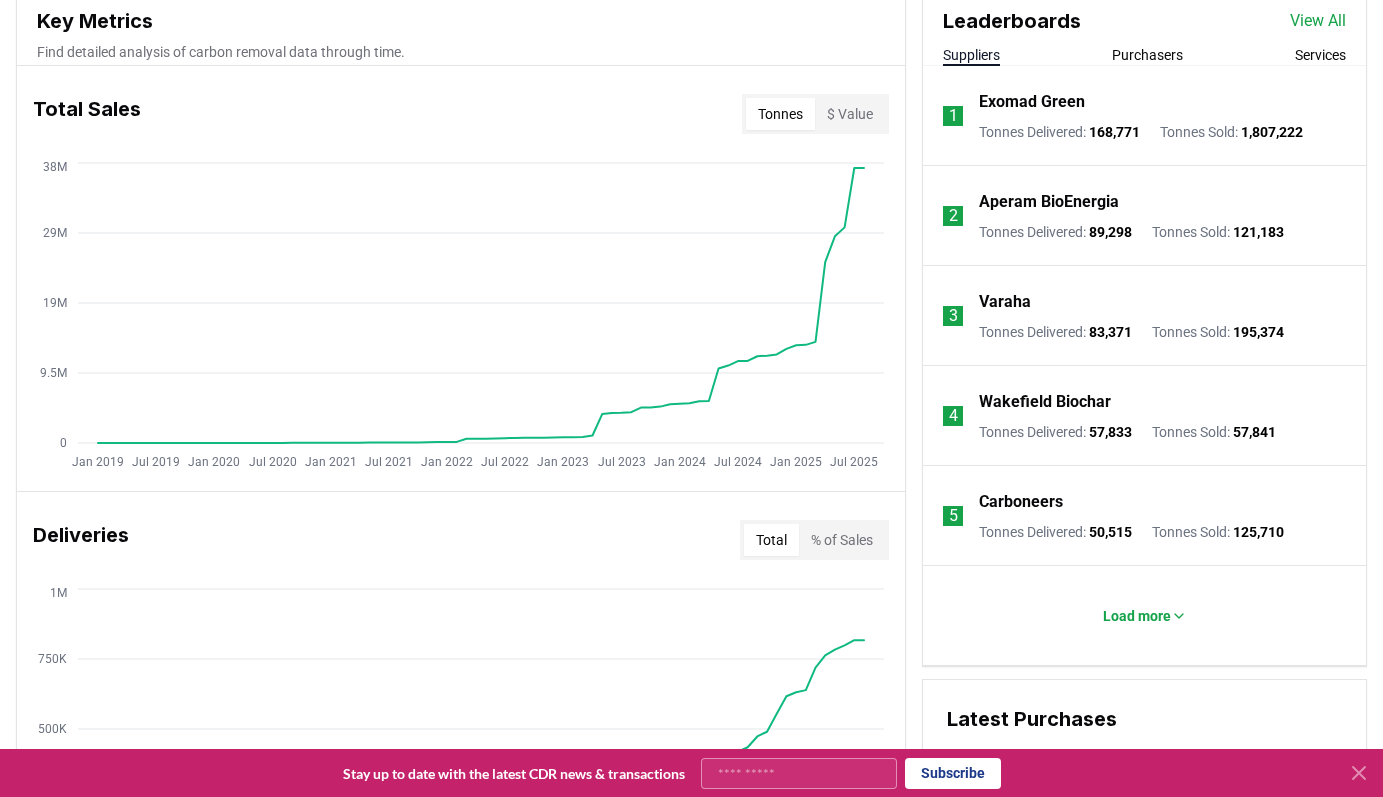 click on "Purchasers" at bounding box center (1147, 55) 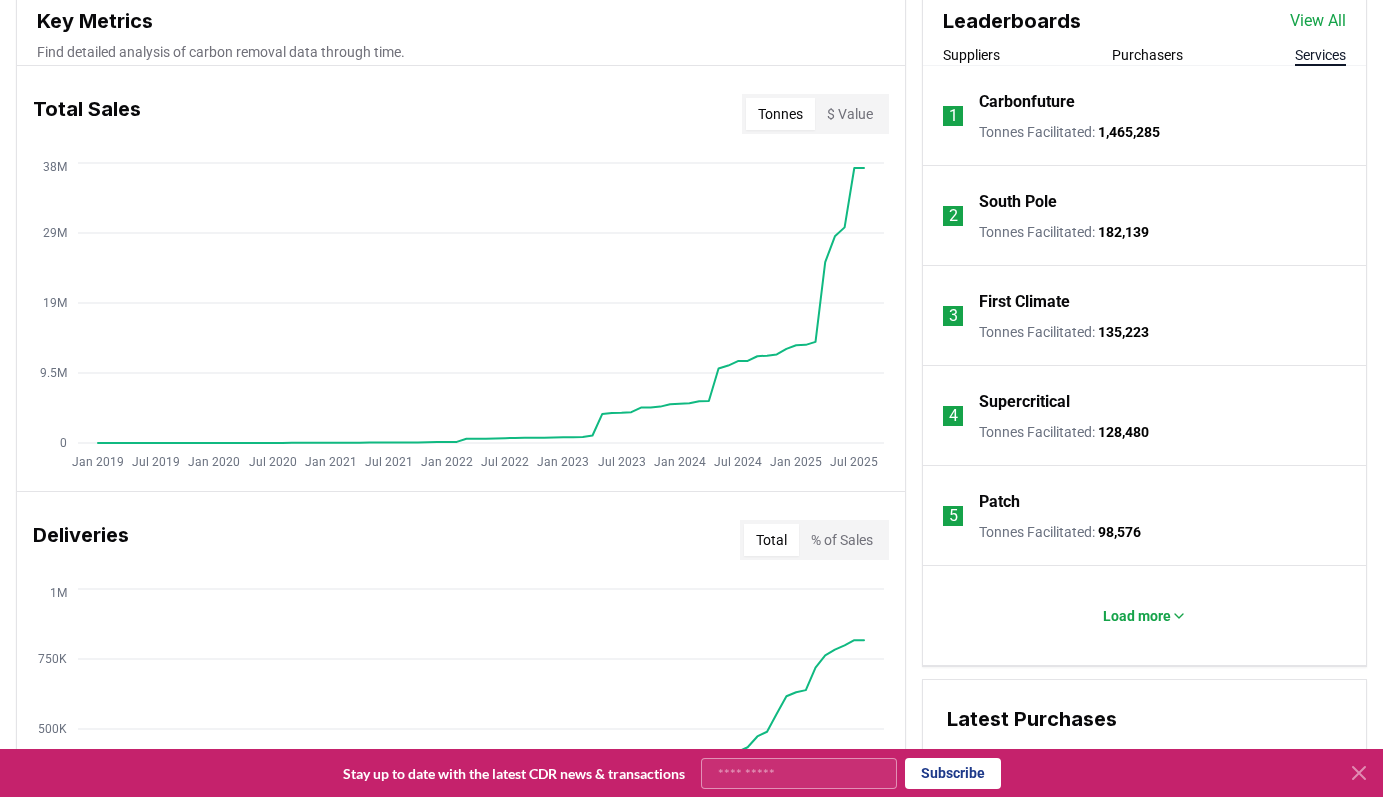 click on "Services" at bounding box center (1320, 55) 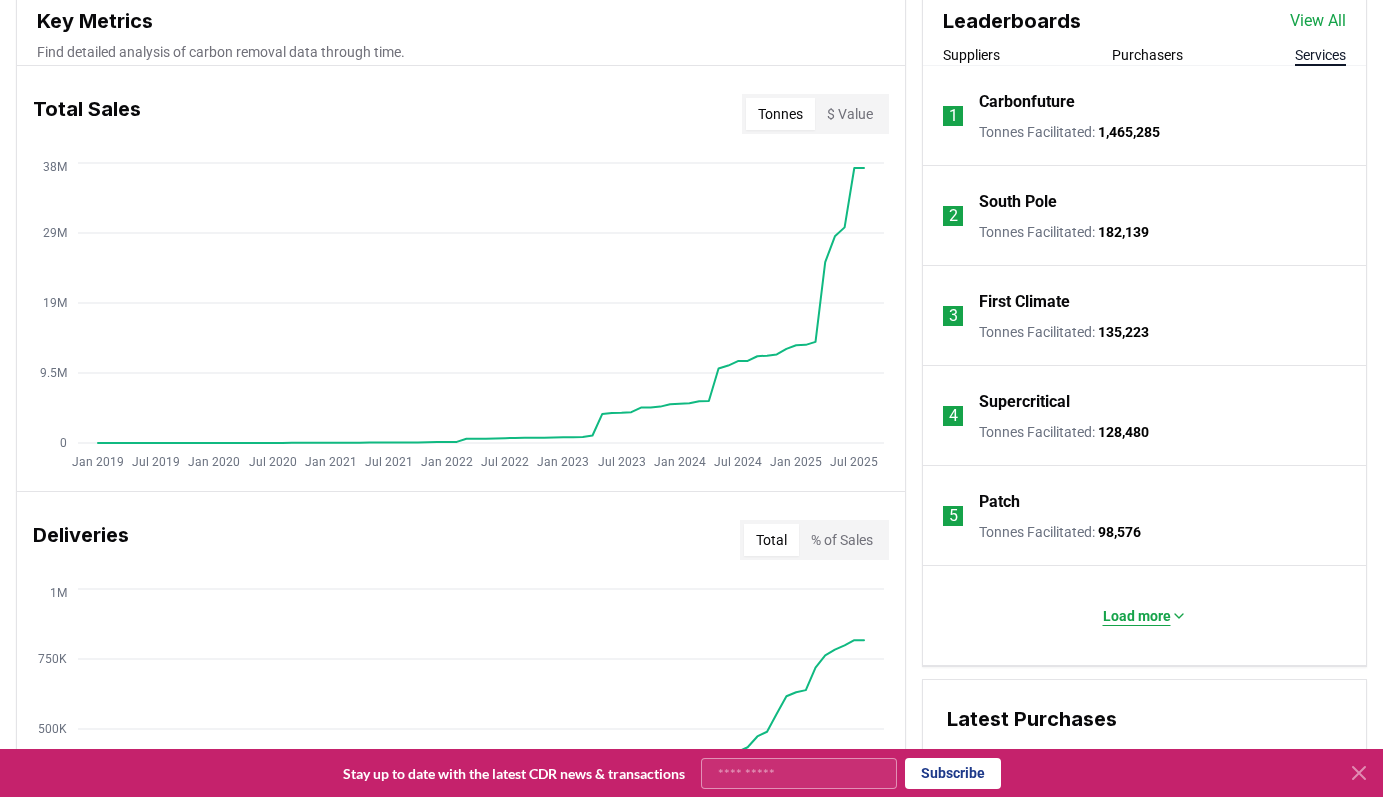 click on "Load more" at bounding box center [1137, 616] 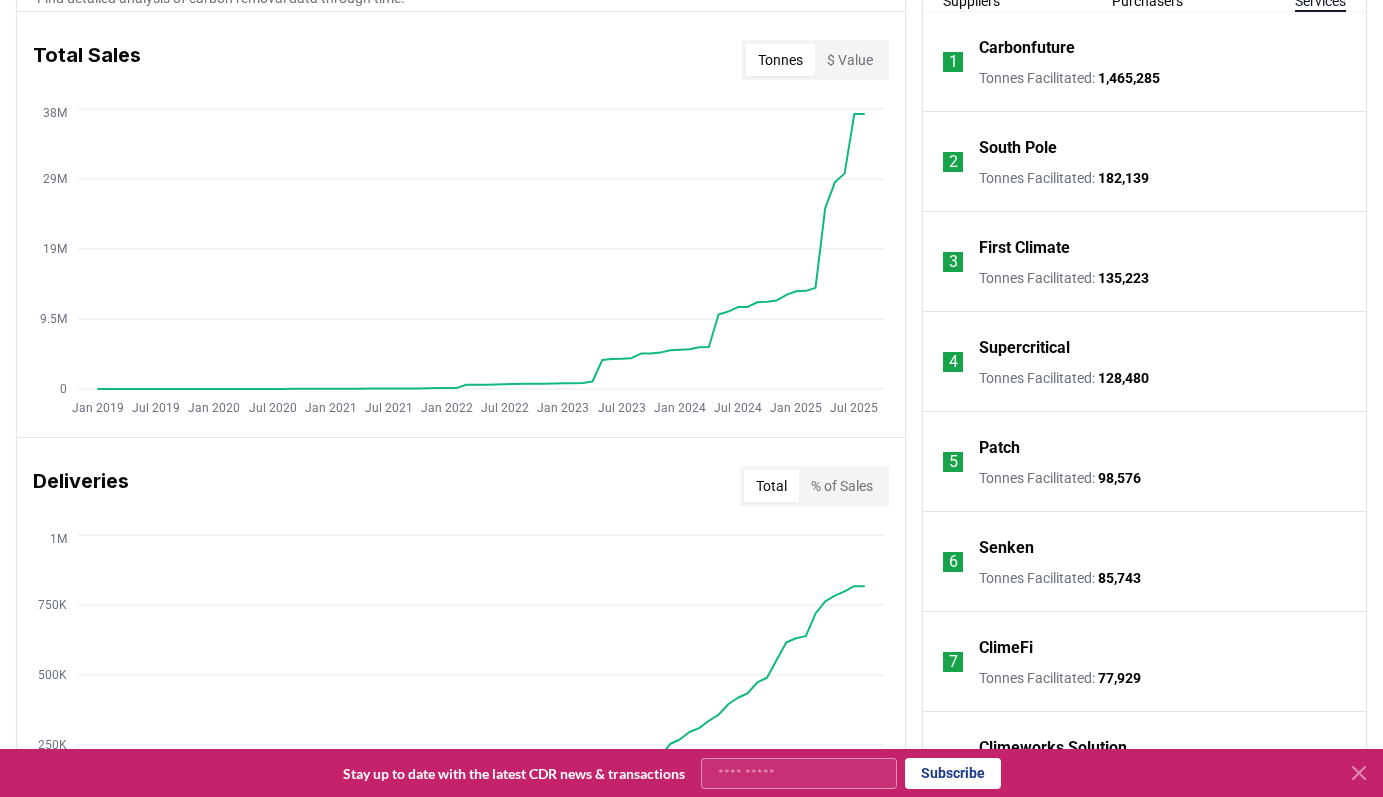 scroll, scrollTop: 801, scrollLeft: 0, axis: vertical 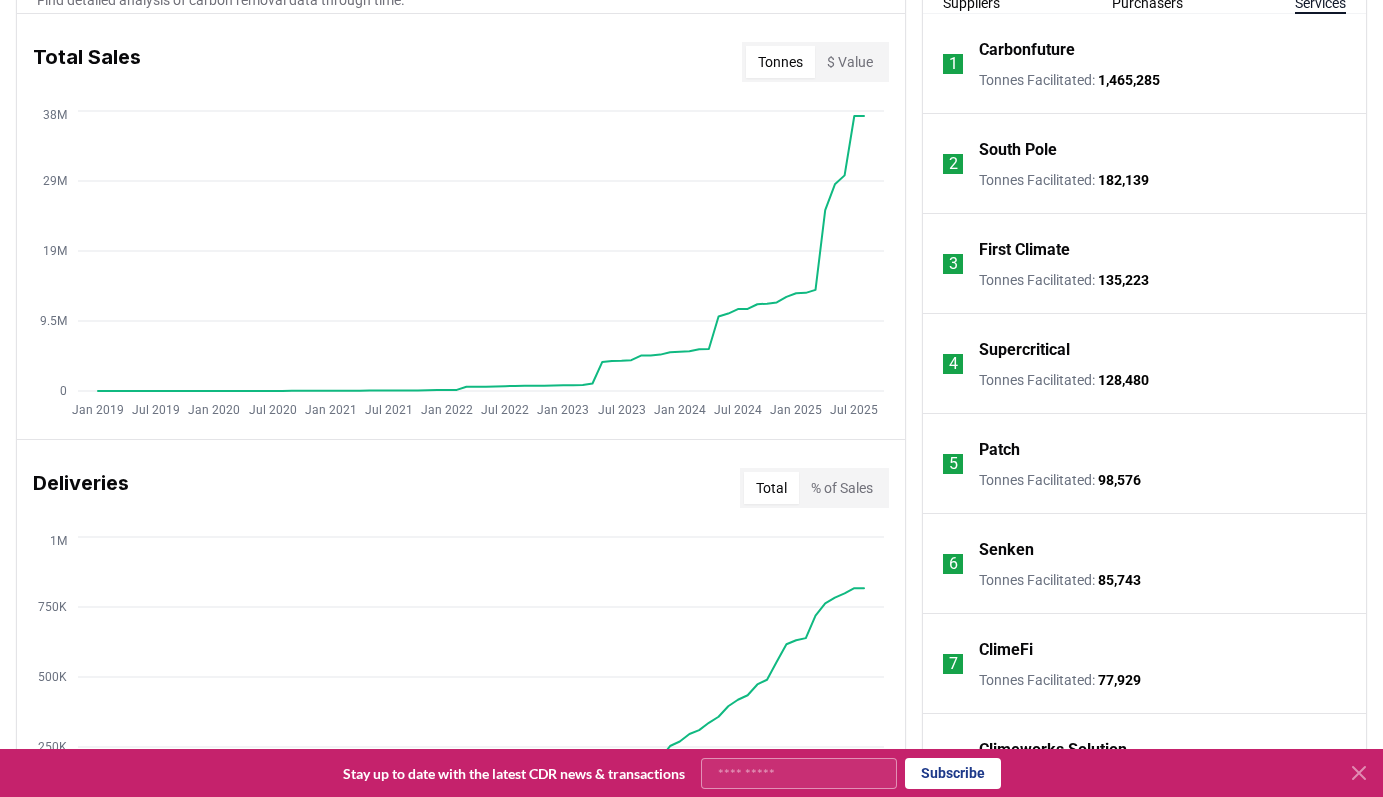 click on "Supercritical" at bounding box center (1024, 350) 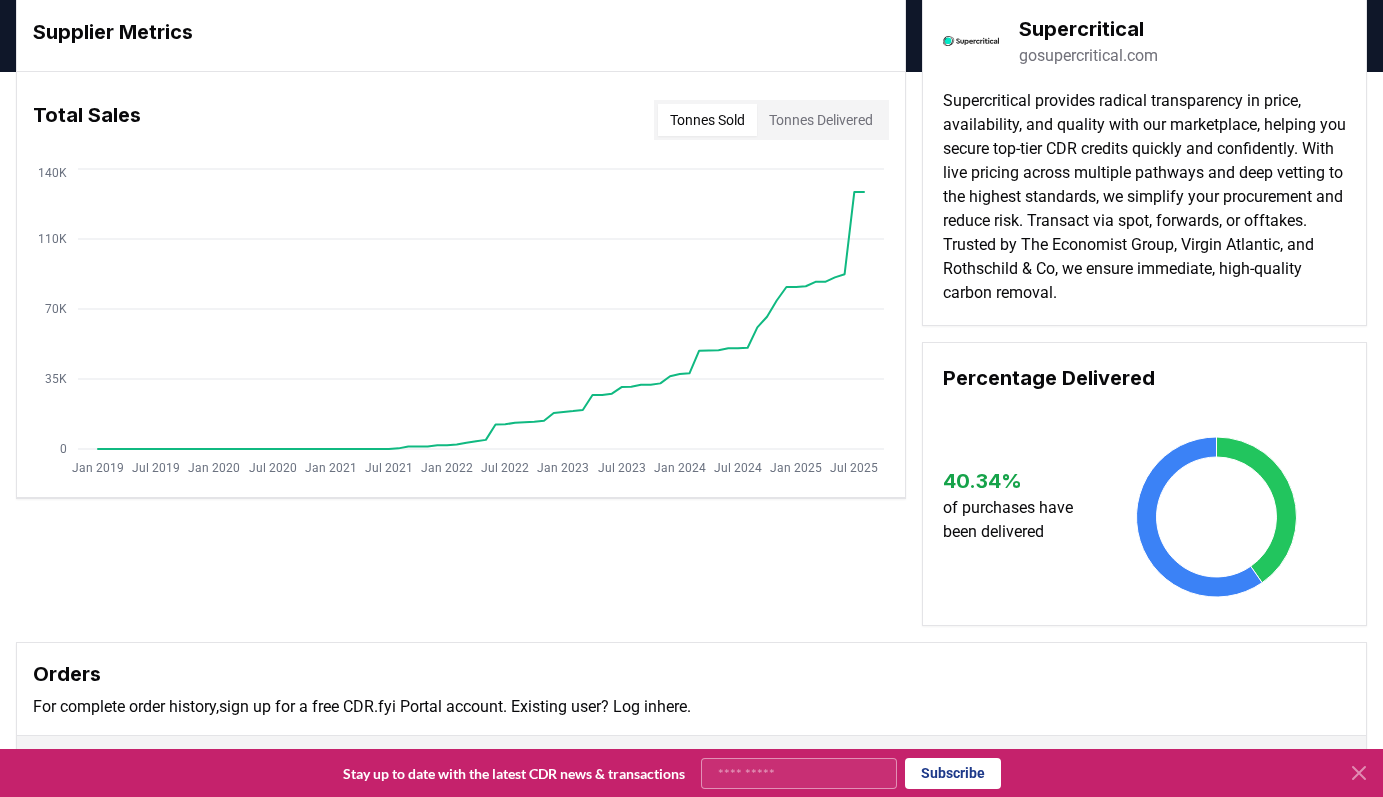 scroll, scrollTop: 0, scrollLeft: 0, axis: both 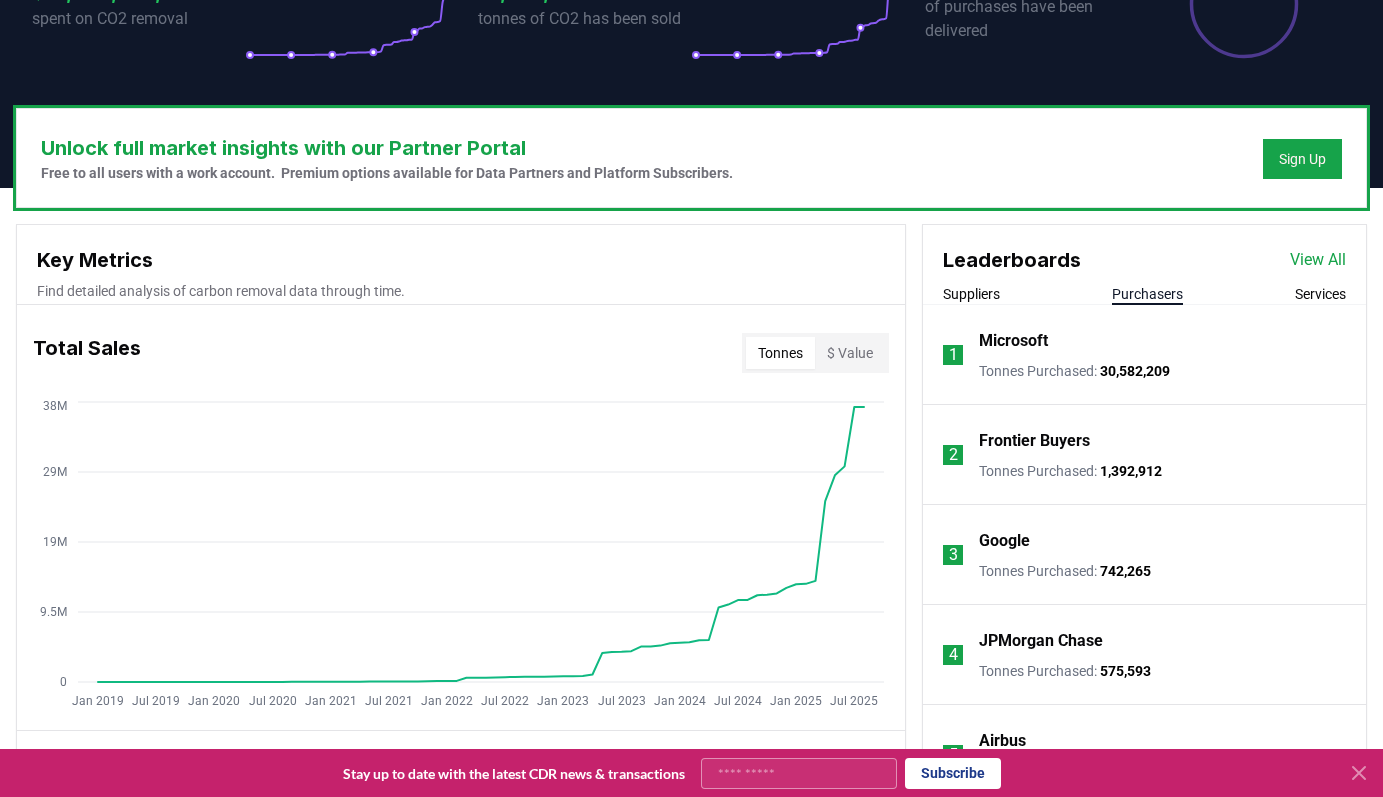 click on "Purchasers" at bounding box center (1147, 294) 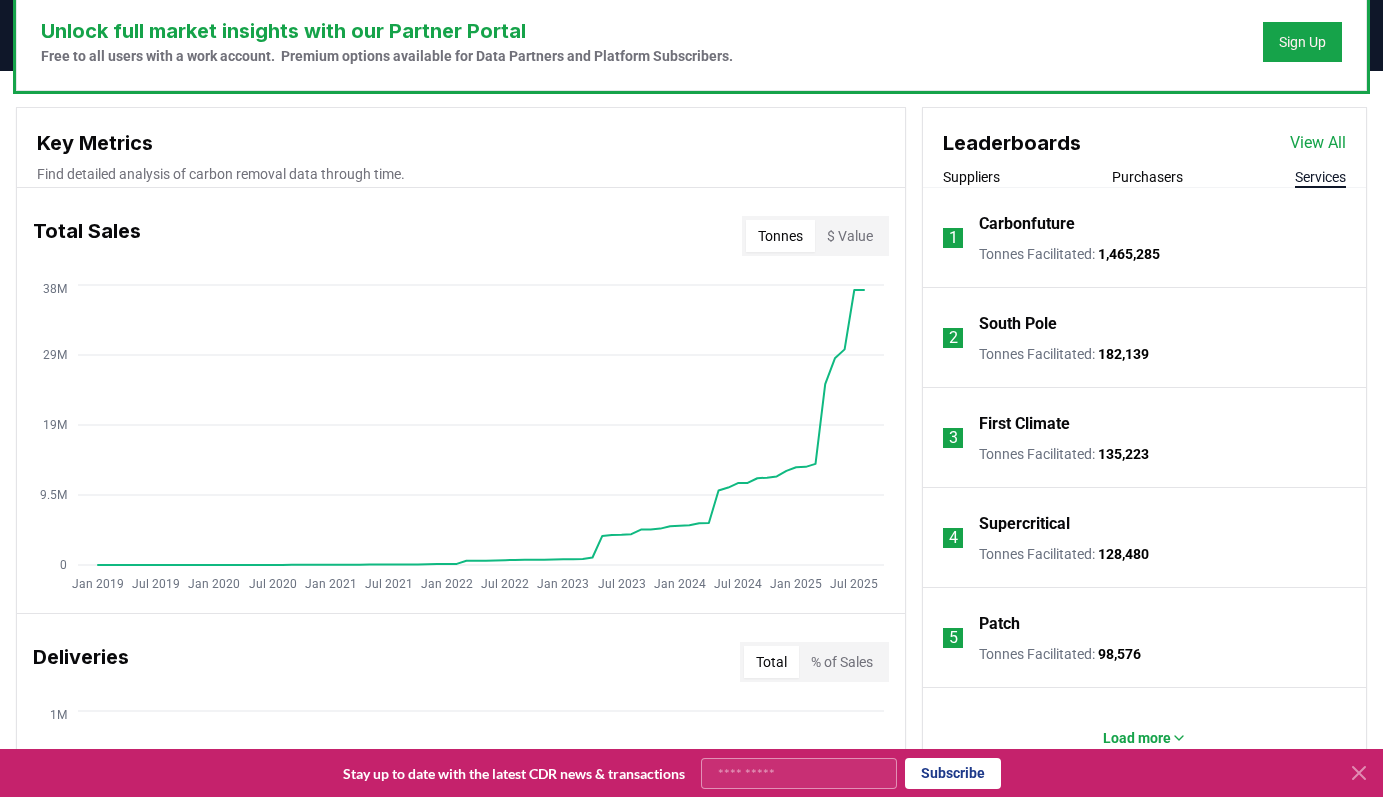 scroll, scrollTop: 650, scrollLeft: 0, axis: vertical 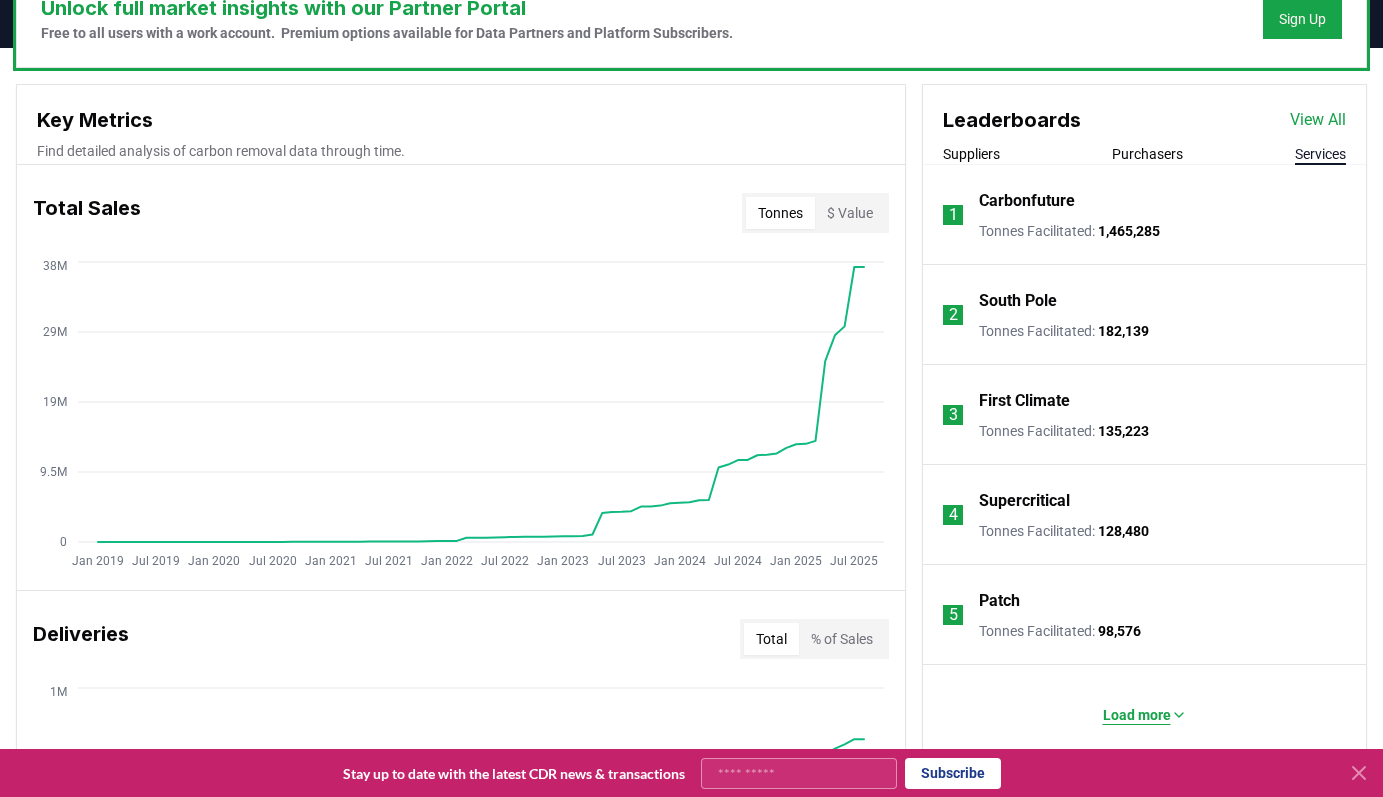 click on "Load more" at bounding box center (1137, 715) 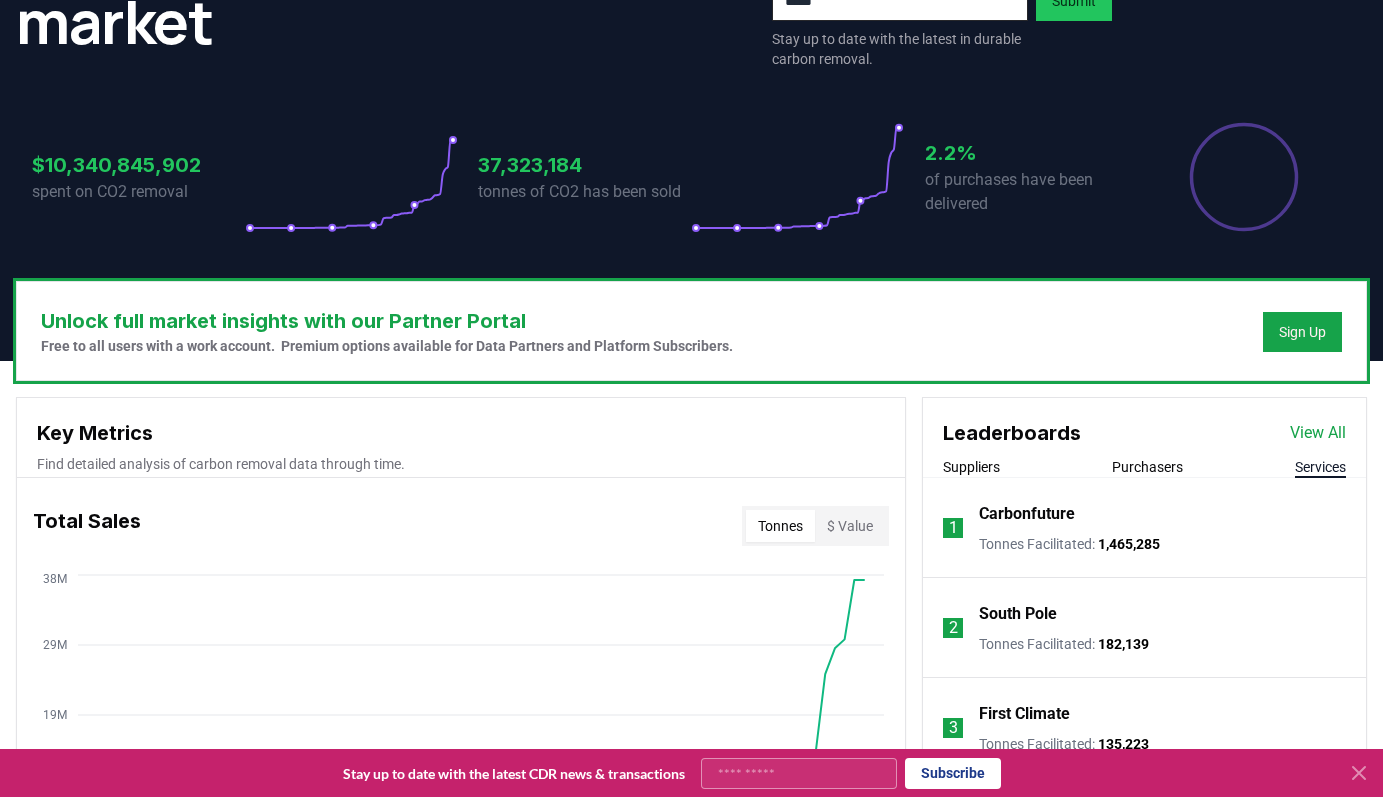 scroll, scrollTop: 682, scrollLeft: 0, axis: vertical 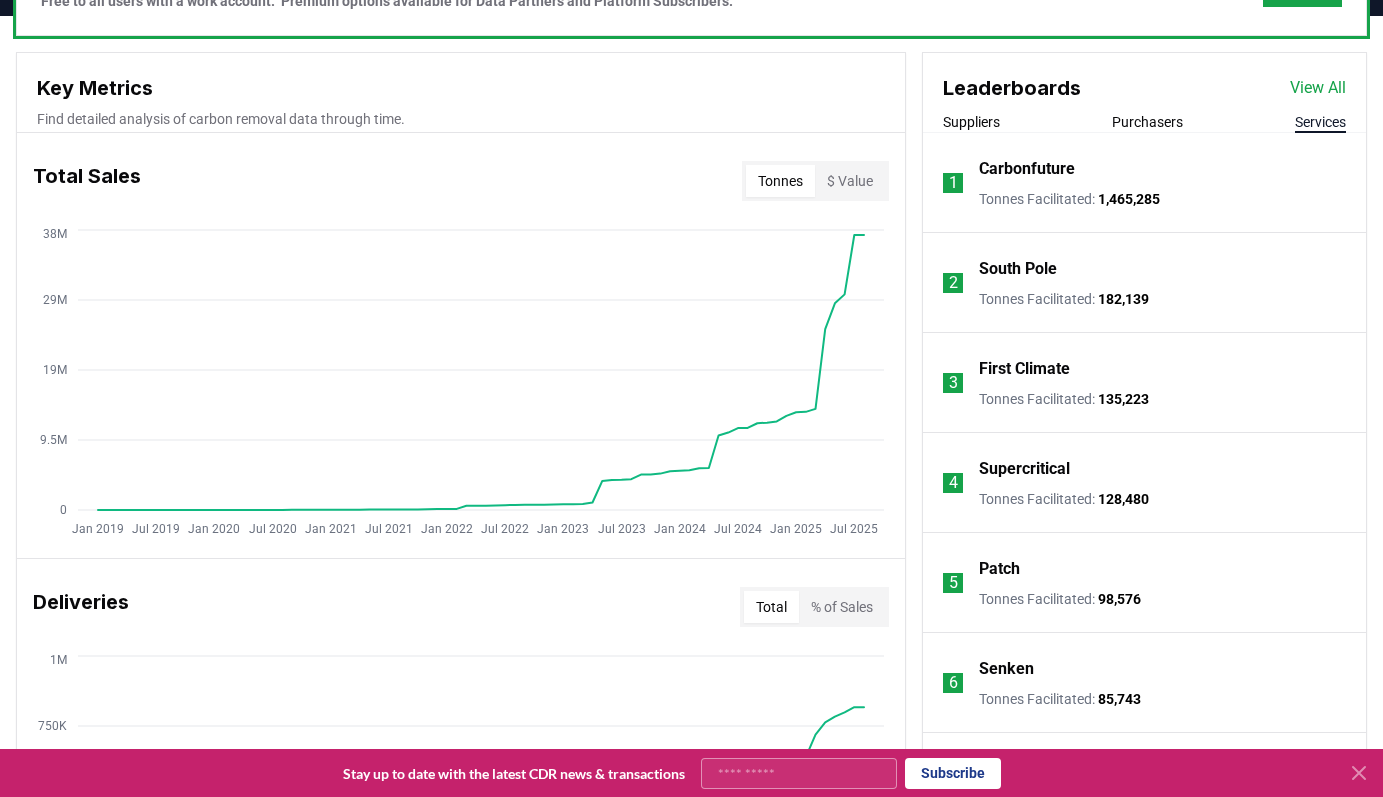 click on "South Pole" at bounding box center (1018, 269) 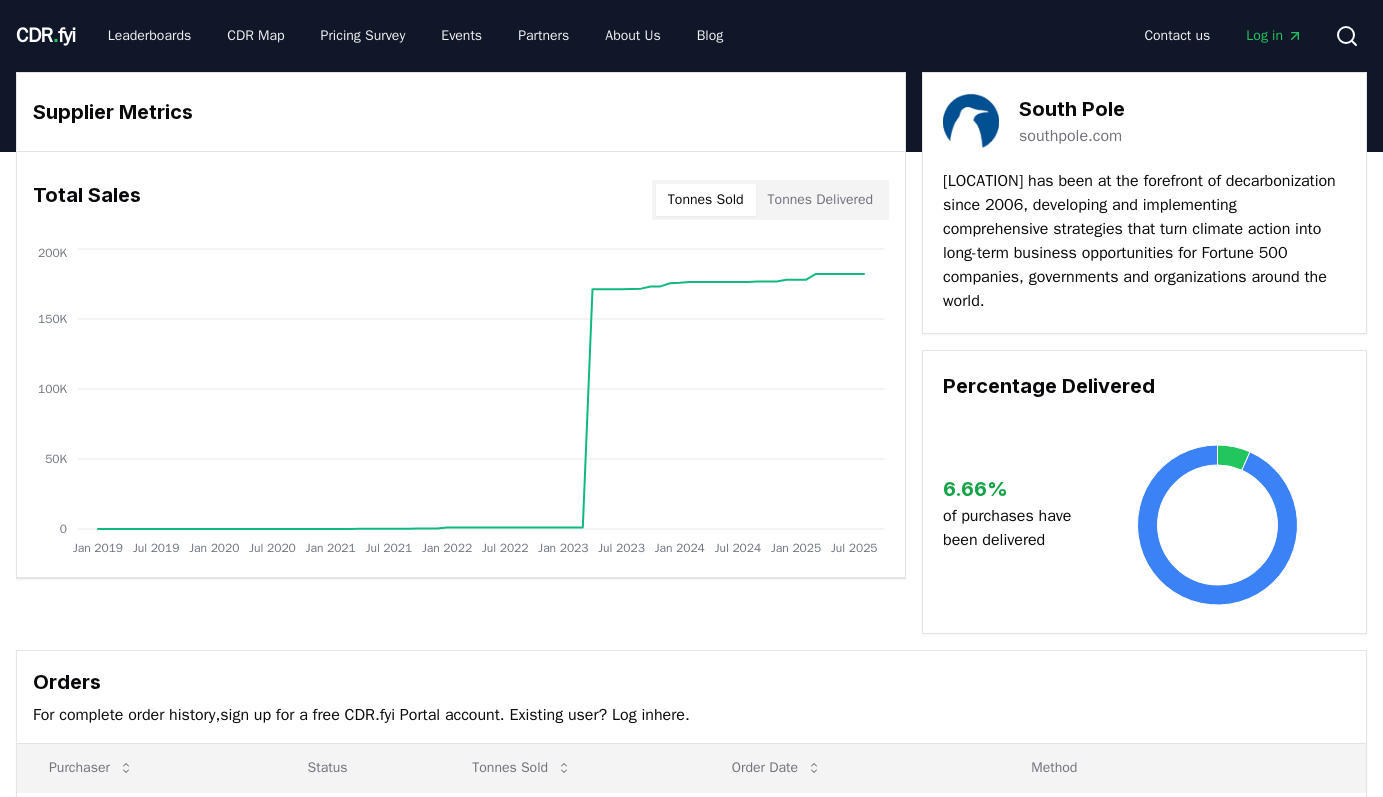 scroll, scrollTop: 0, scrollLeft: 0, axis: both 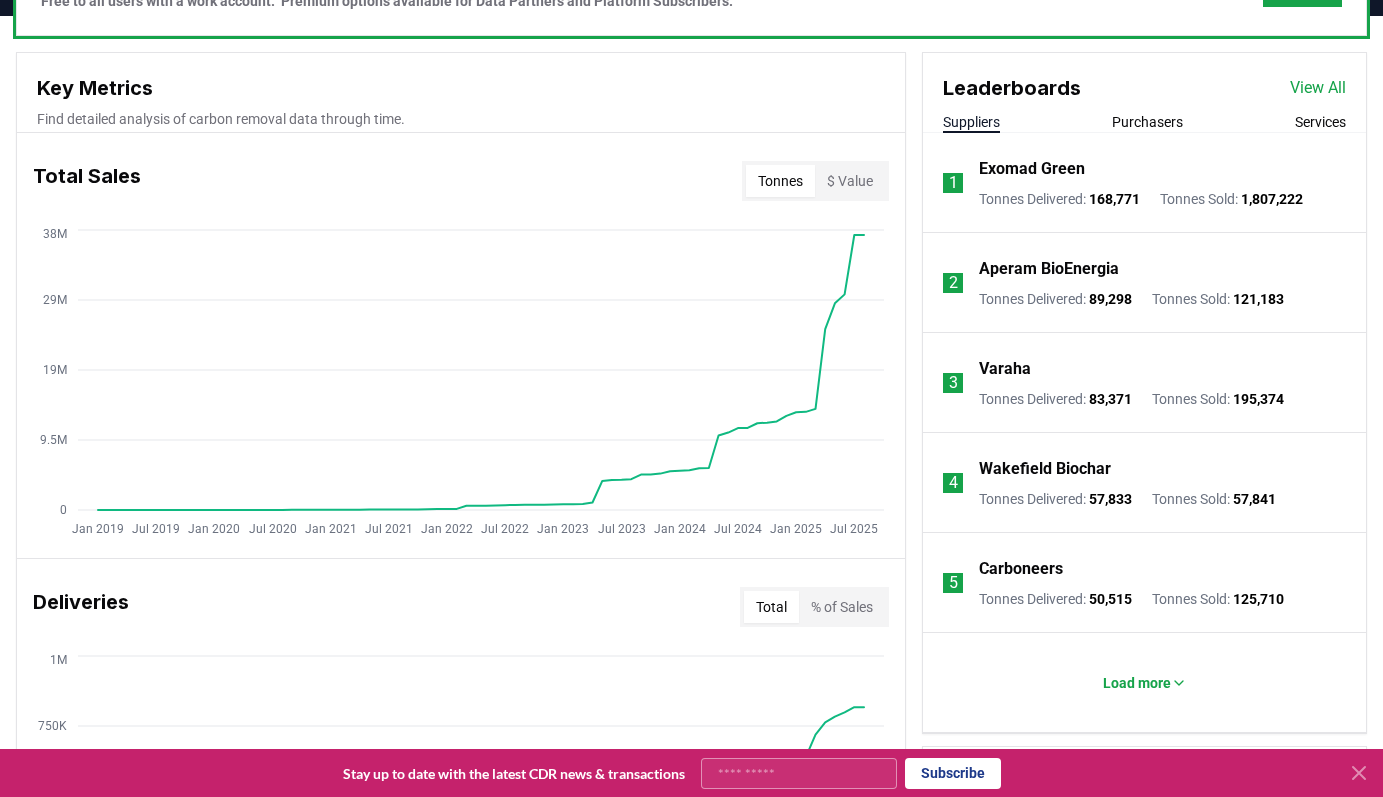 click on "Purchasers" at bounding box center (1147, 122) 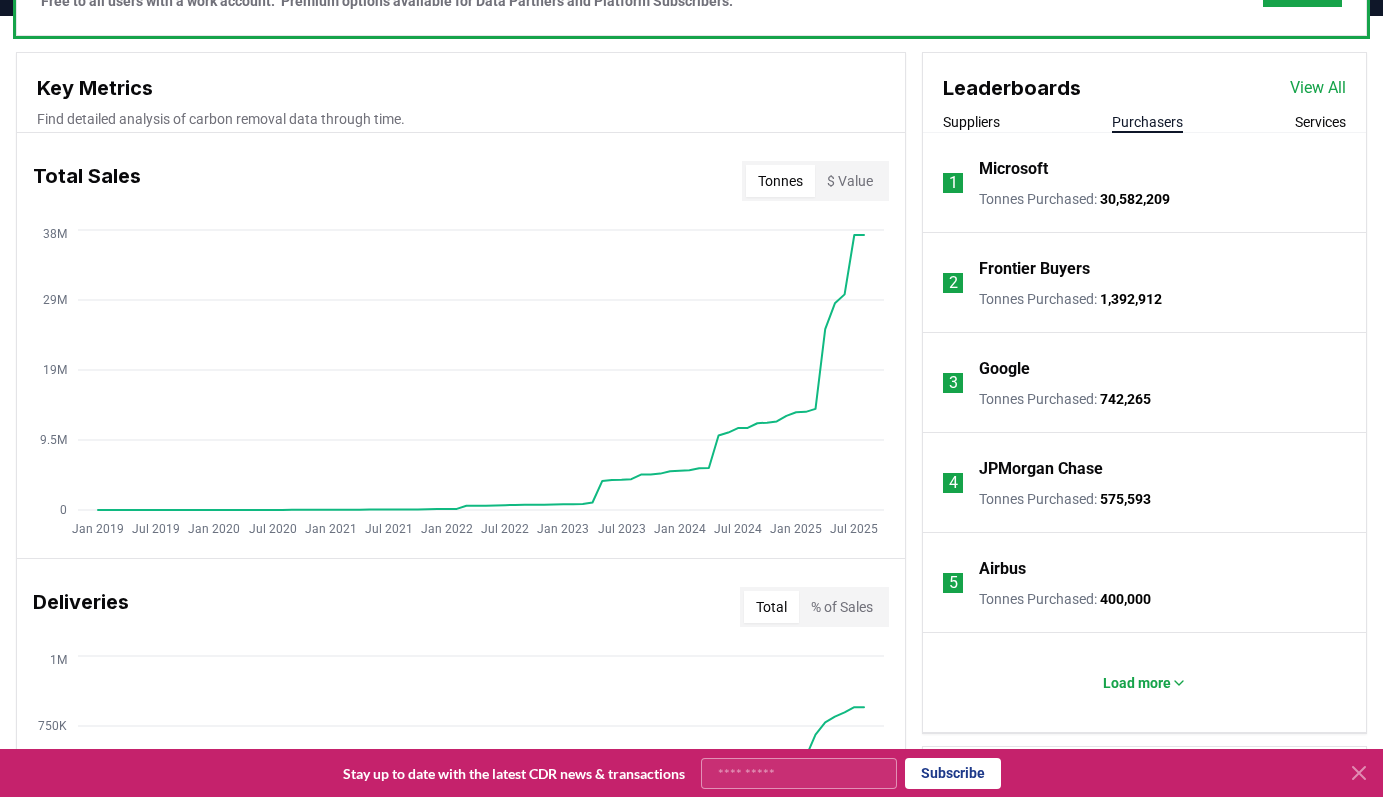 click on "Services" at bounding box center (1320, 122) 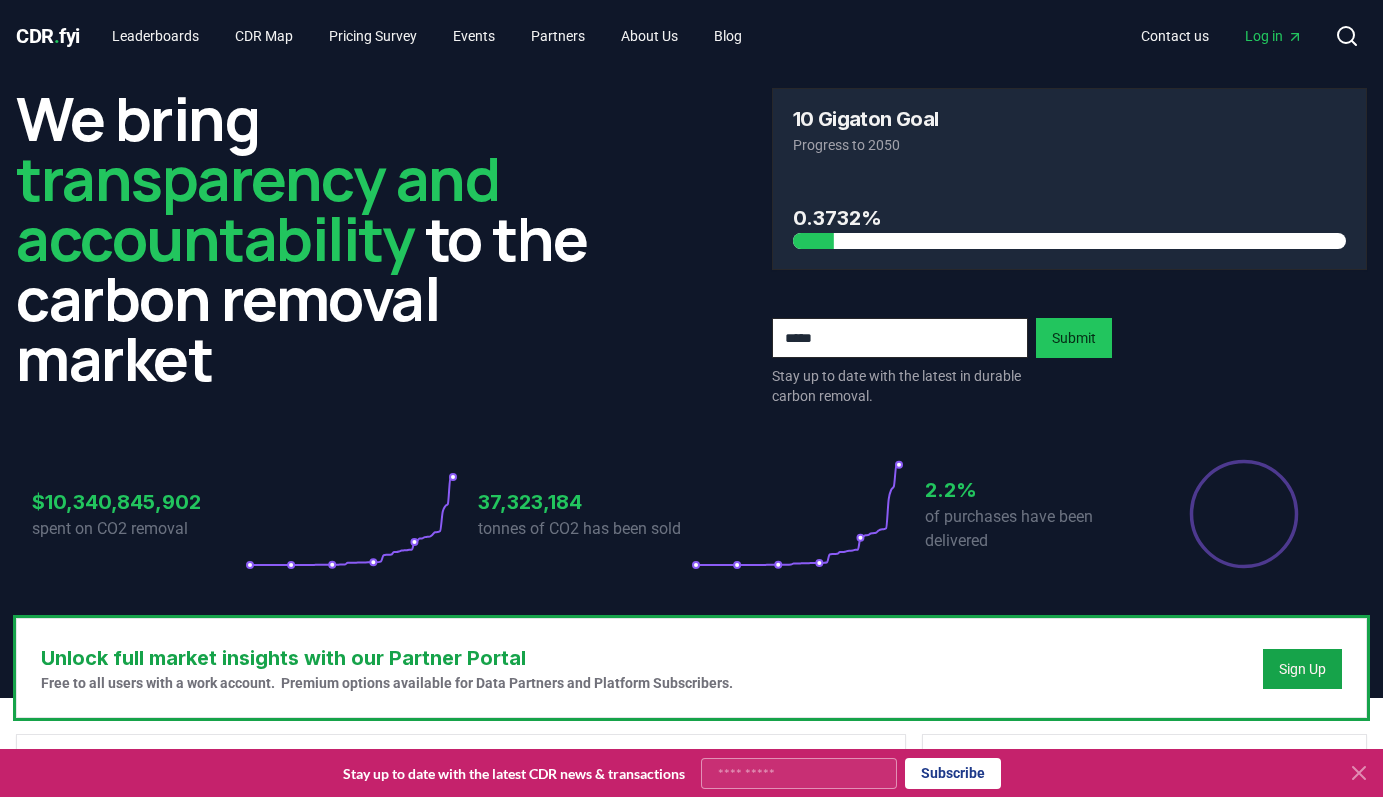 scroll, scrollTop: 563, scrollLeft: 0, axis: vertical 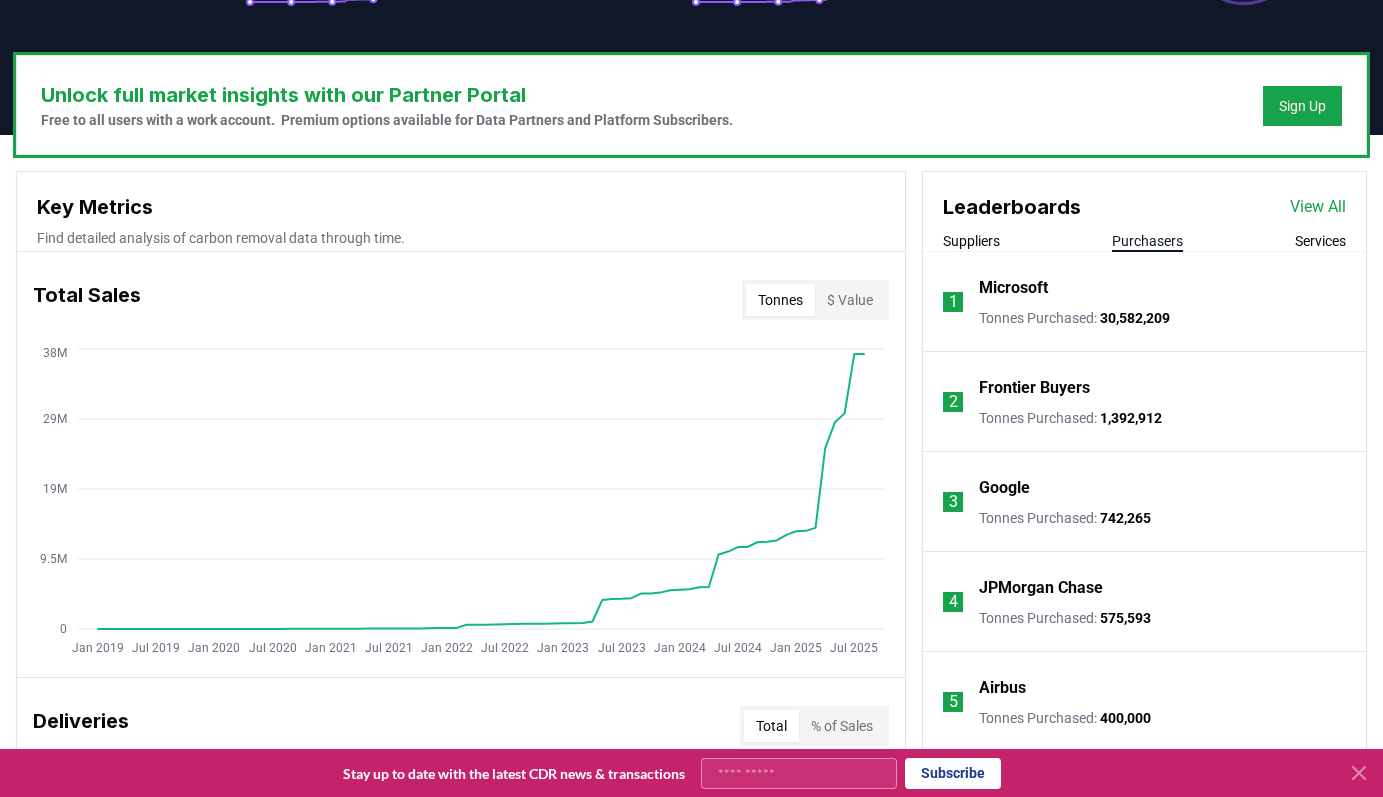 click on "Purchasers" at bounding box center [1147, 241] 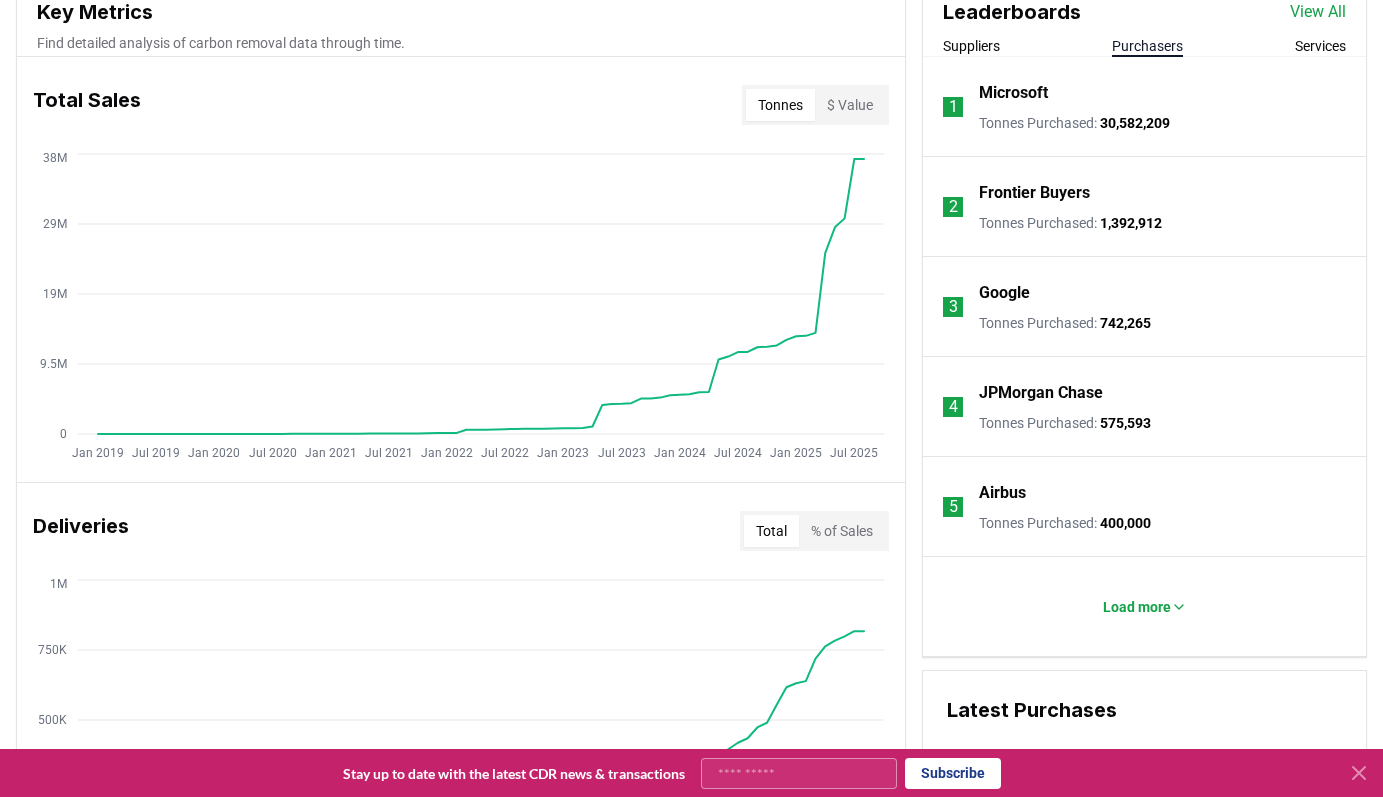 scroll, scrollTop: 759, scrollLeft: 0, axis: vertical 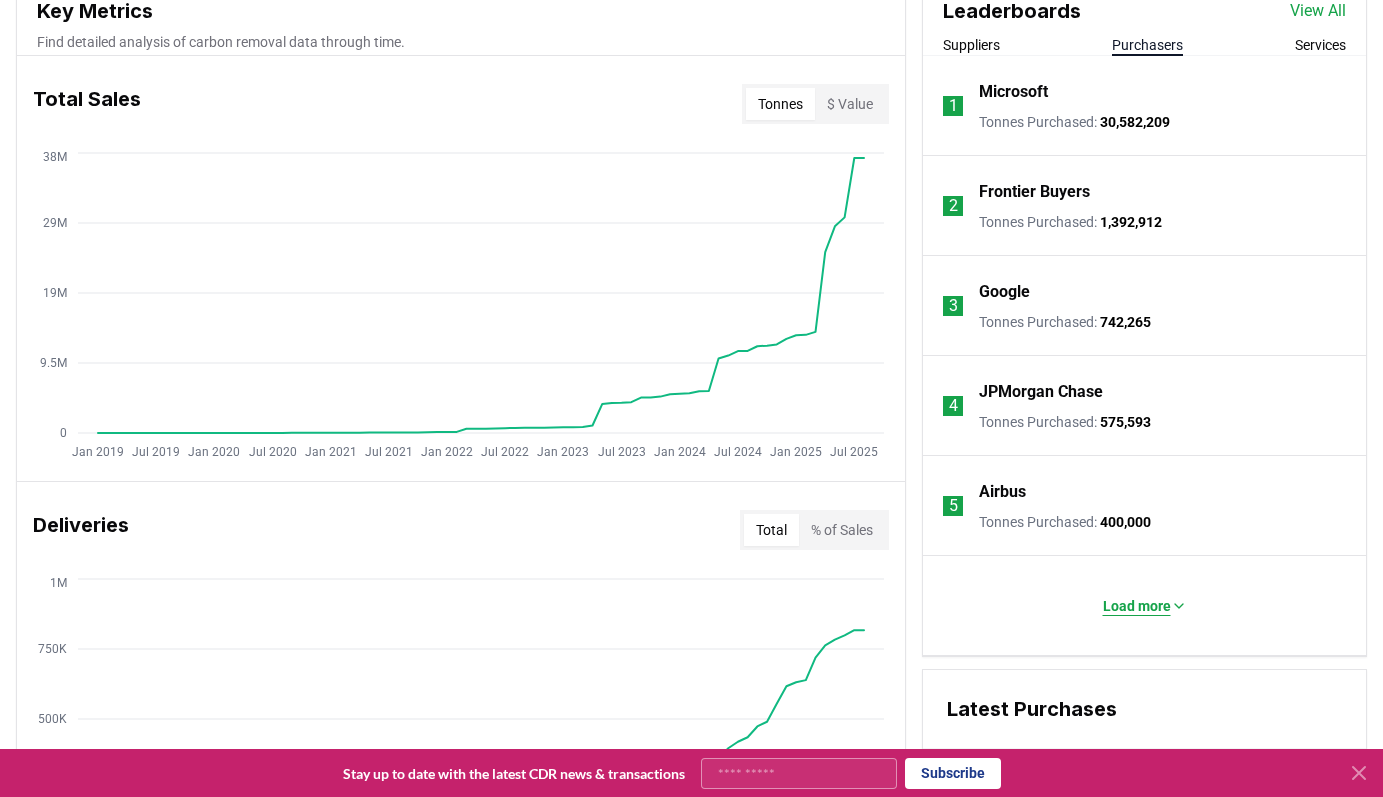 click on "Load more" at bounding box center [1137, 606] 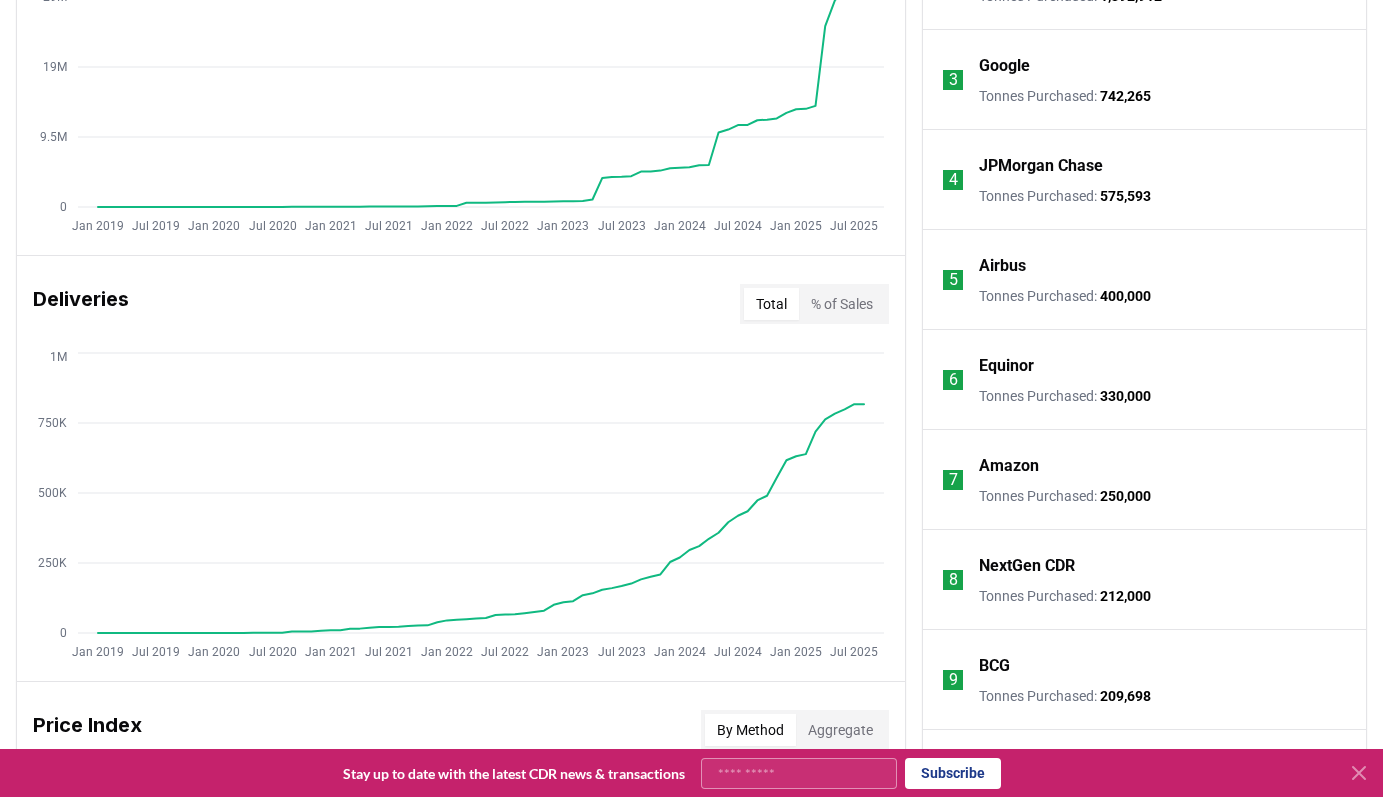scroll, scrollTop: 1351, scrollLeft: 0, axis: vertical 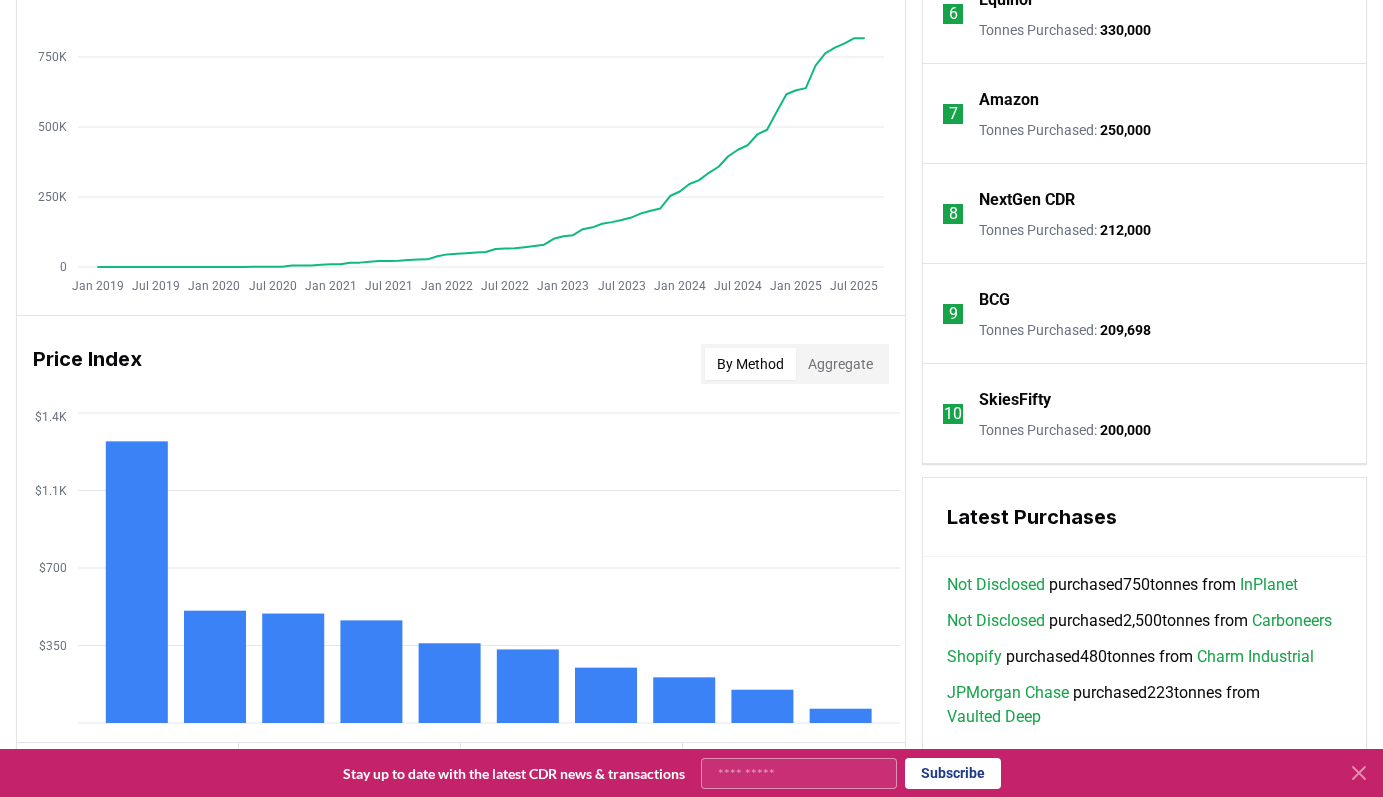 click on "Aggregate" at bounding box center (840, 364) 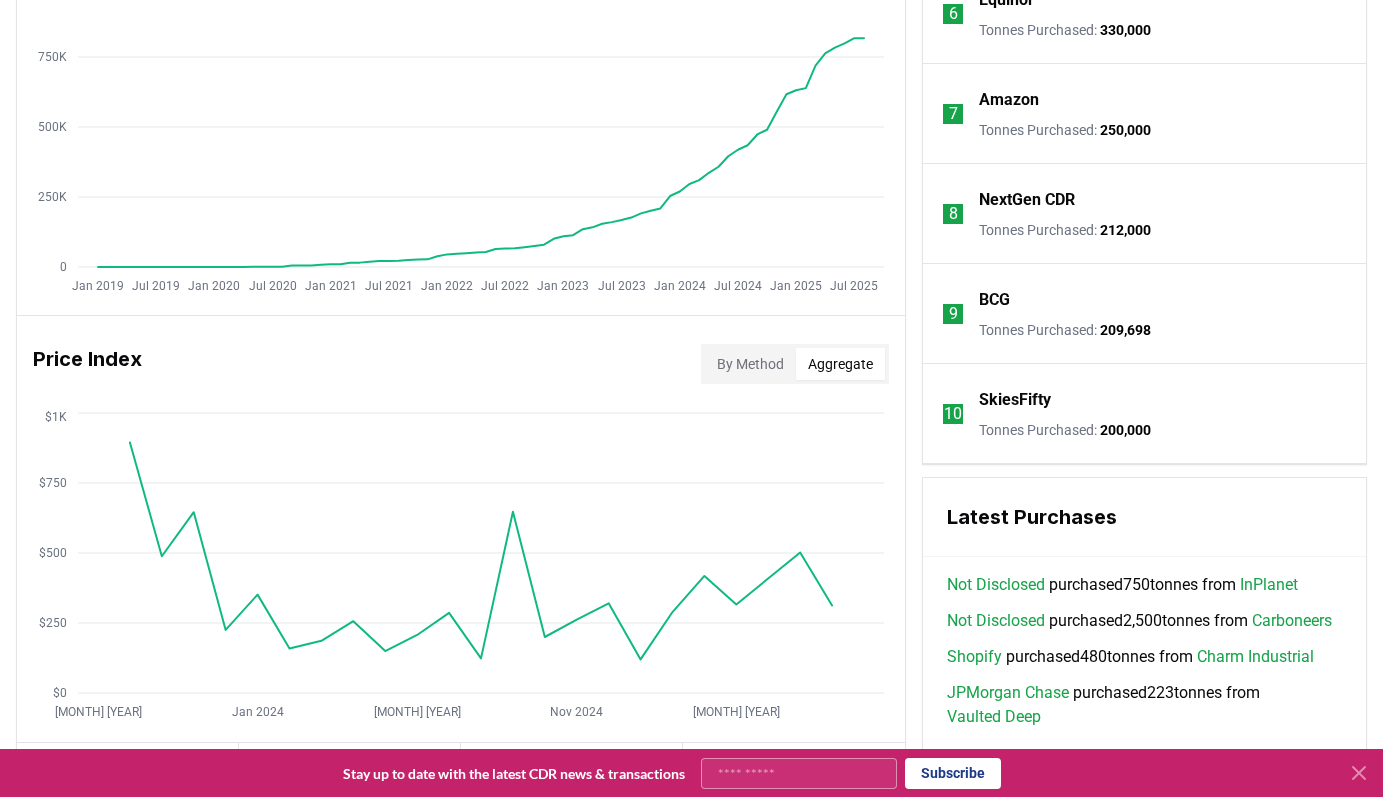 click on "By Method" at bounding box center [750, 364] 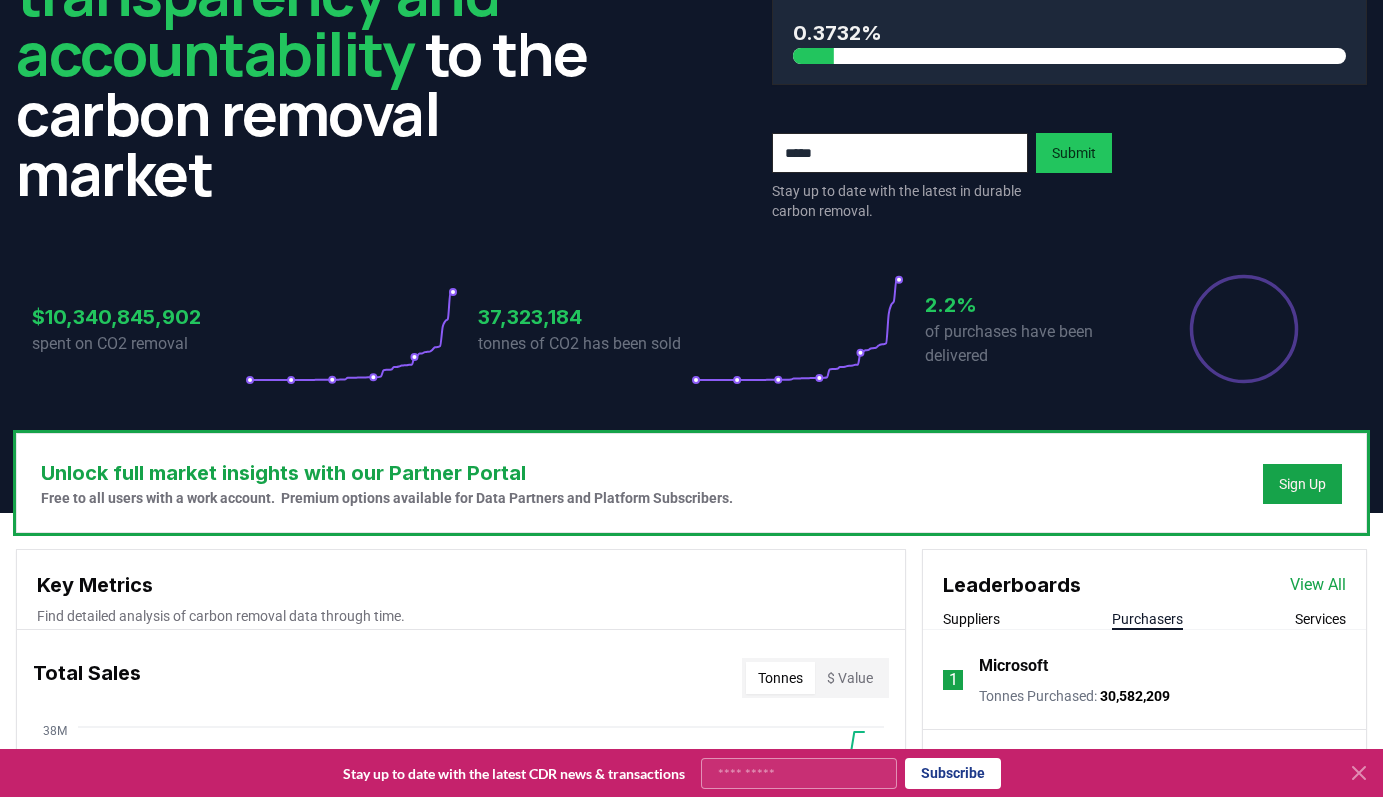 scroll, scrollTop: 371, scrollLeft: 0, axis: vertical 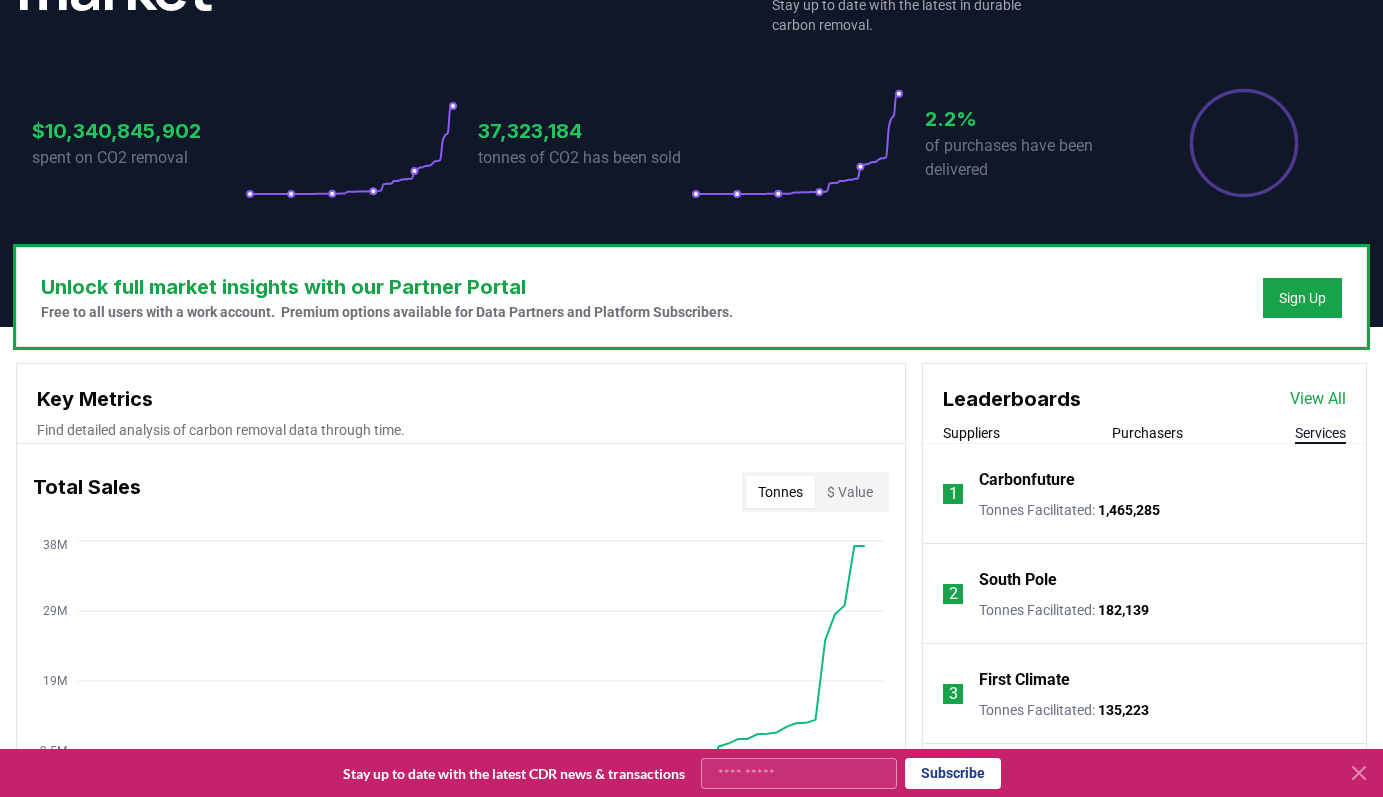 click on "Services" at bounding box center [1320, 433] 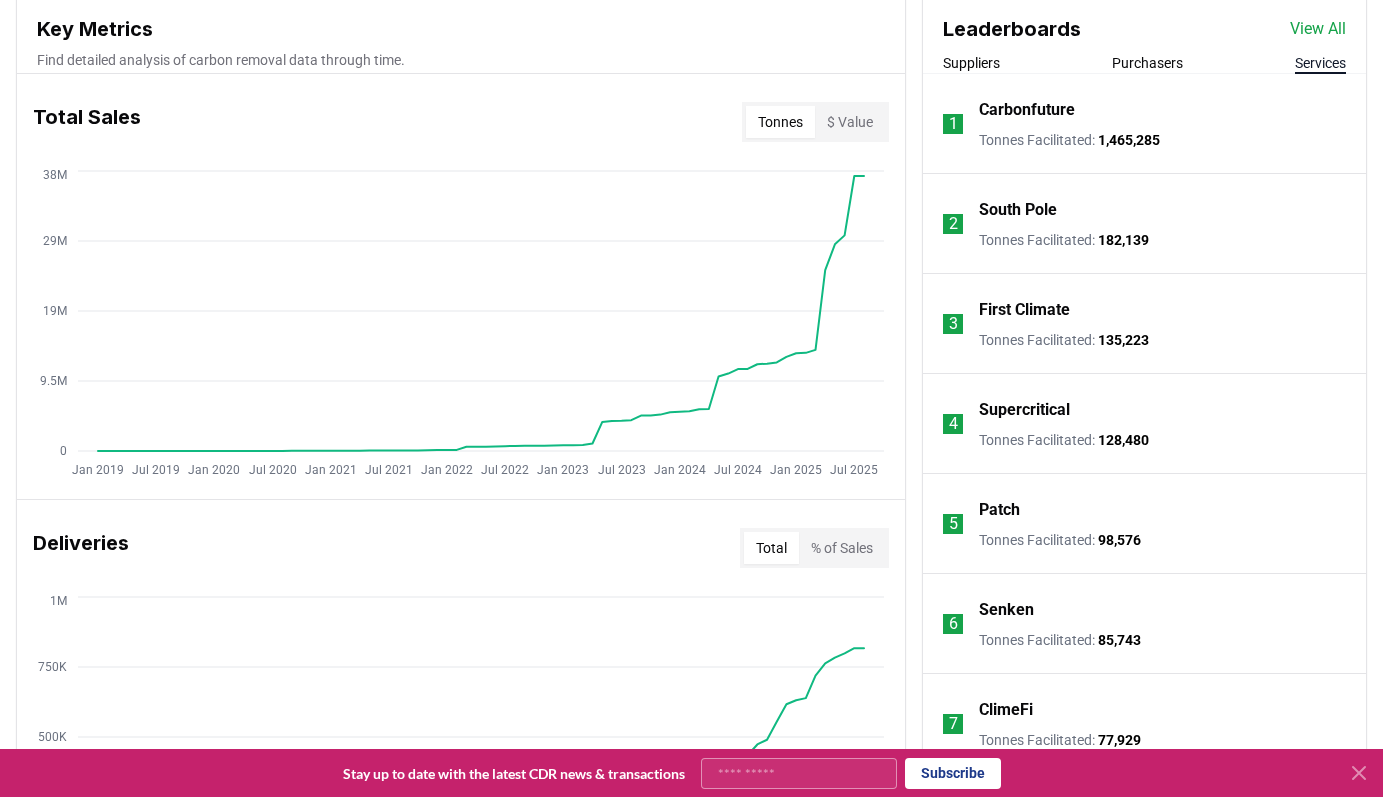scroll, scrollTop: 746, scrollLeft: 0, axis: vertical 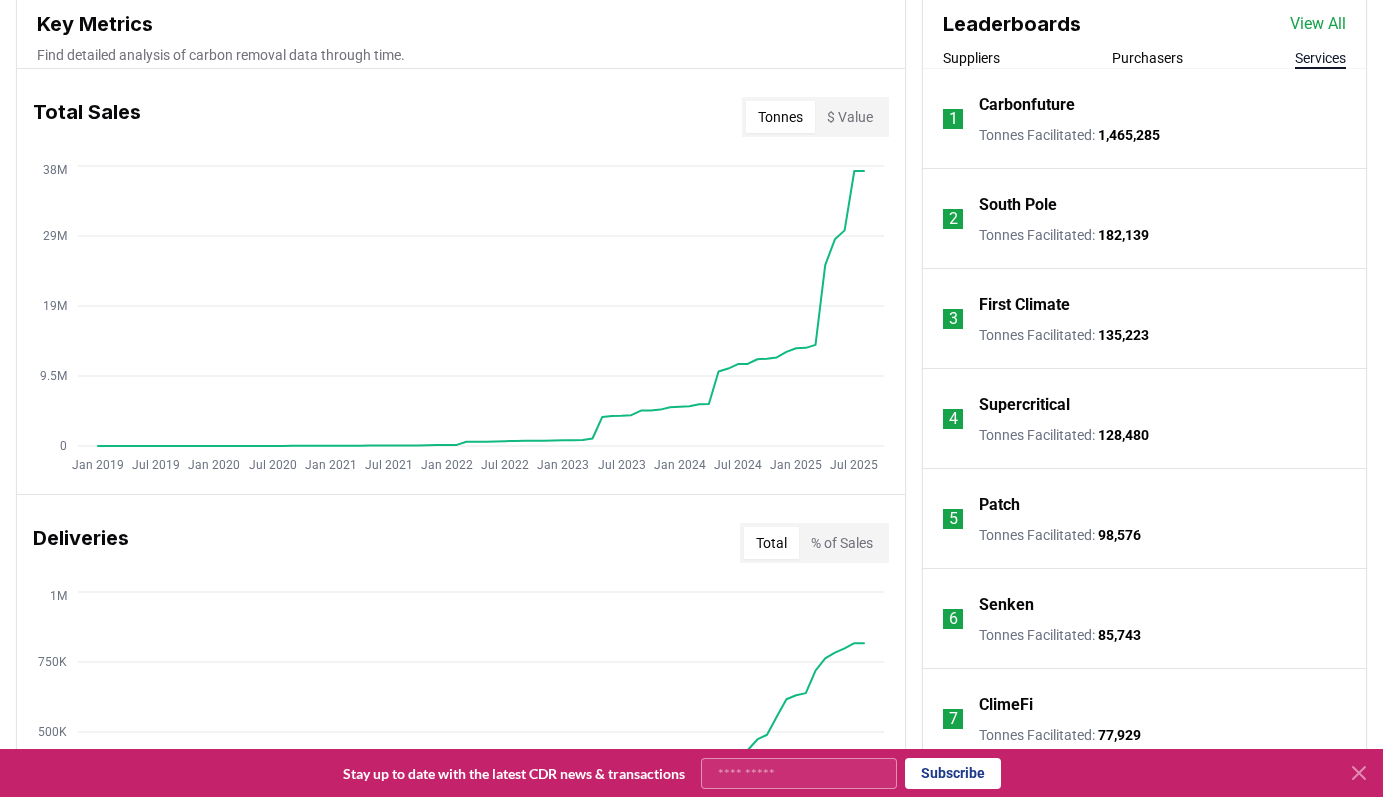 click on "Patch" at bounding box center [999, 505] 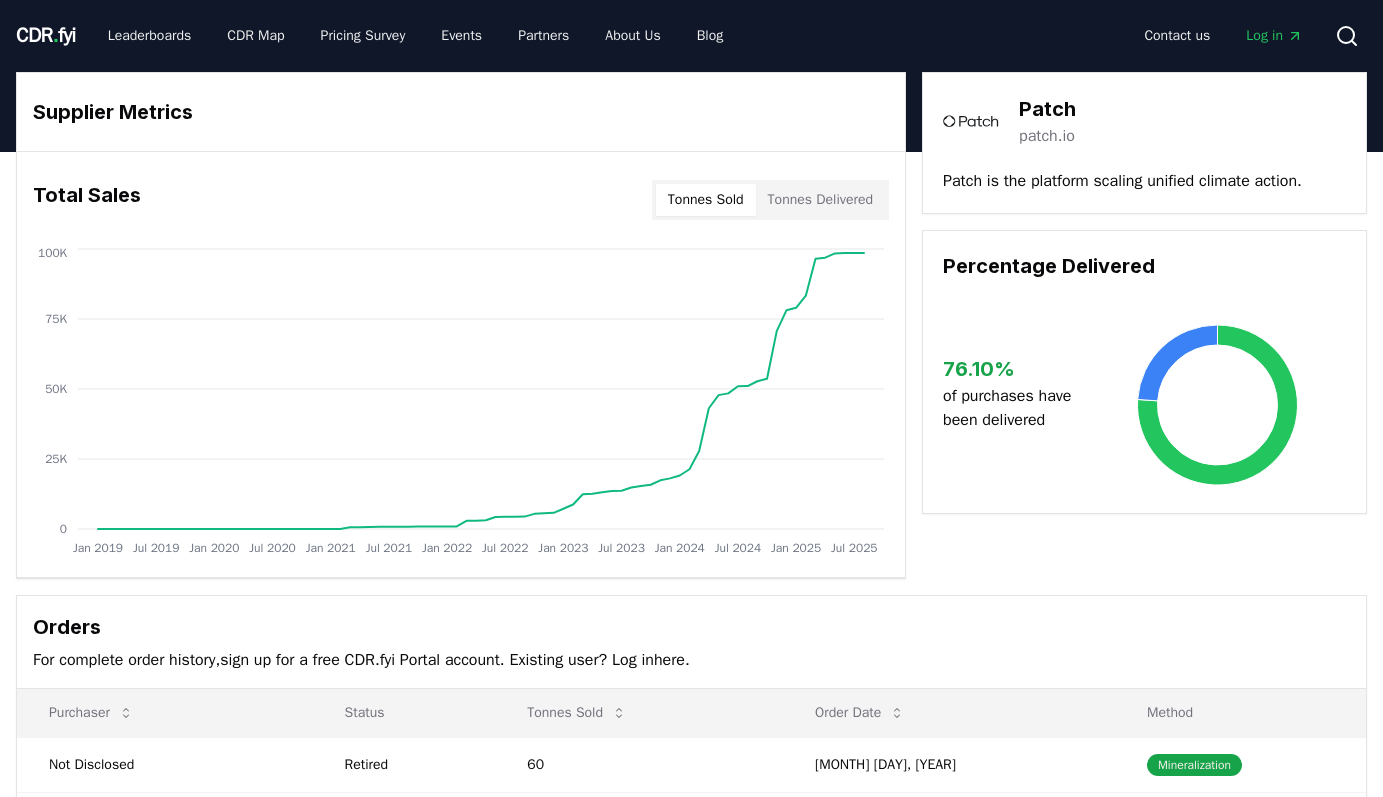 scroll, scrollTop: 0, scrollLeft: 0, axis: both 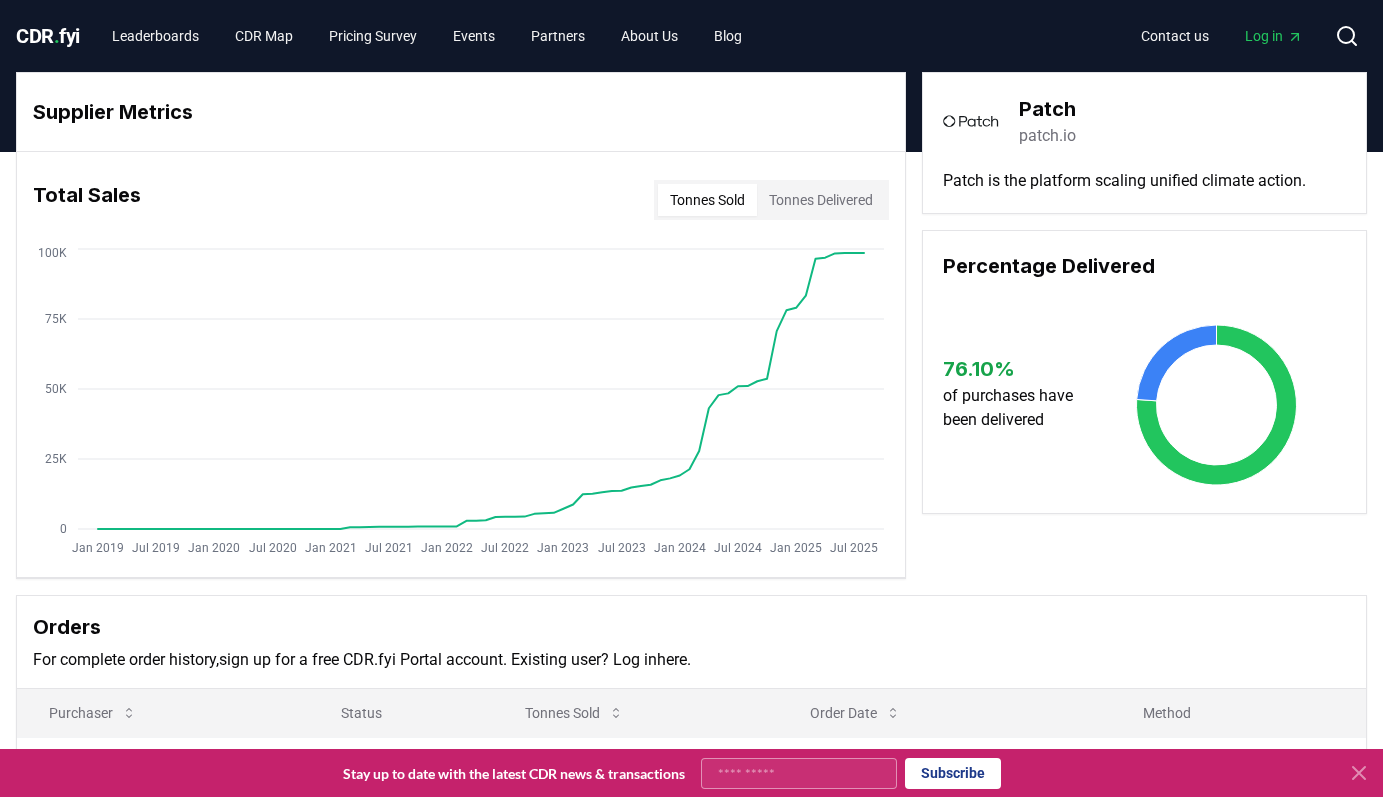click 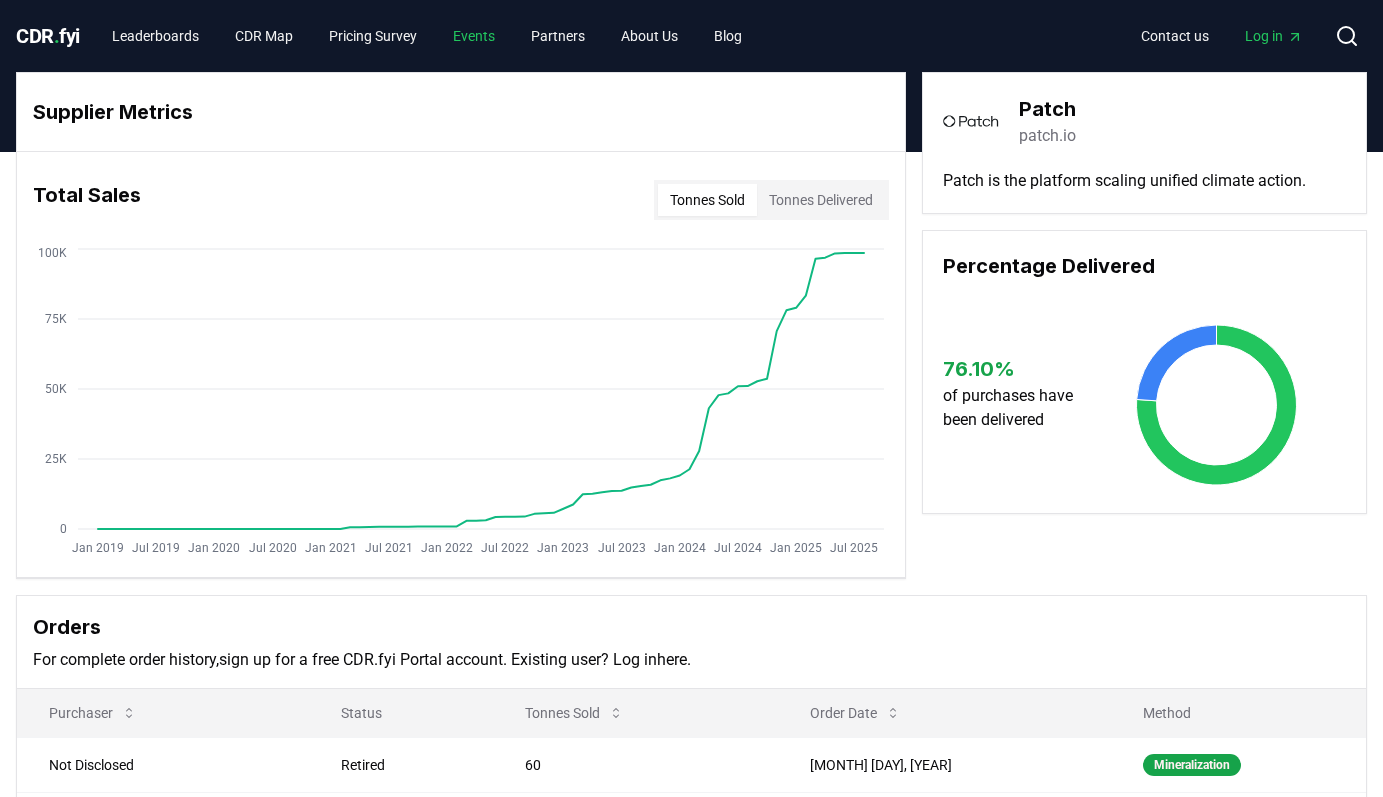 click on "Events" at bounding box center (474, 36) 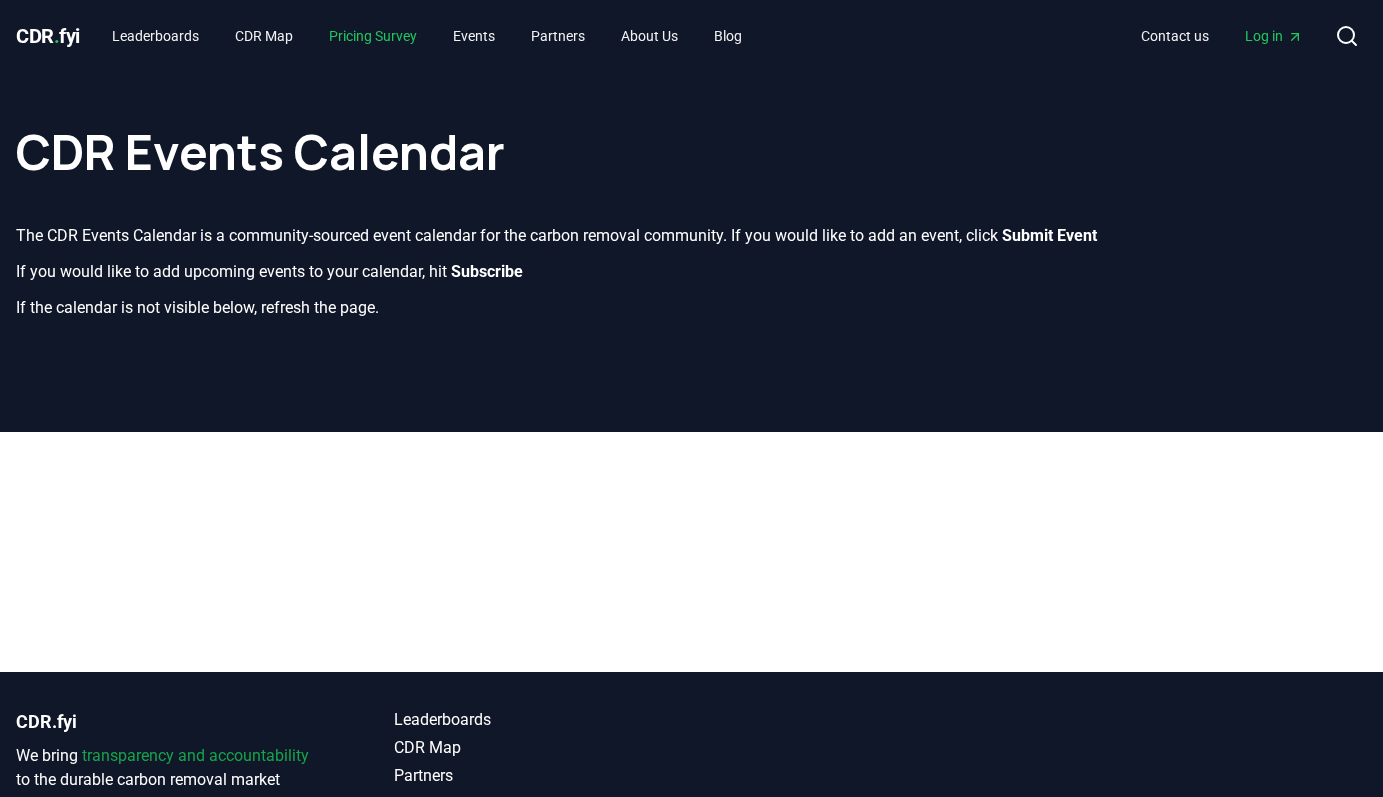 click on "Pricing Survey" at bounding box center [373, 36] 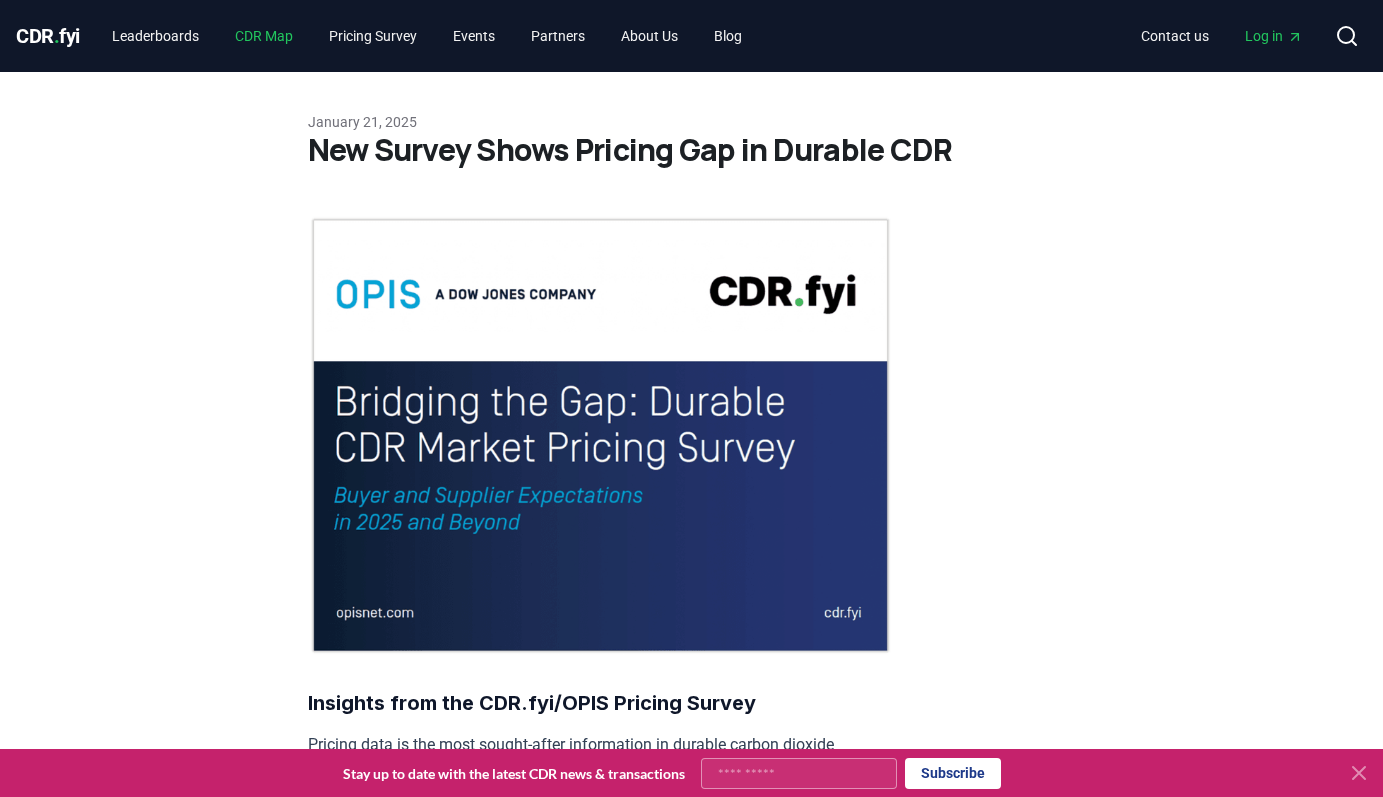 click on "CDR Map" at bounding box center [264, 36] 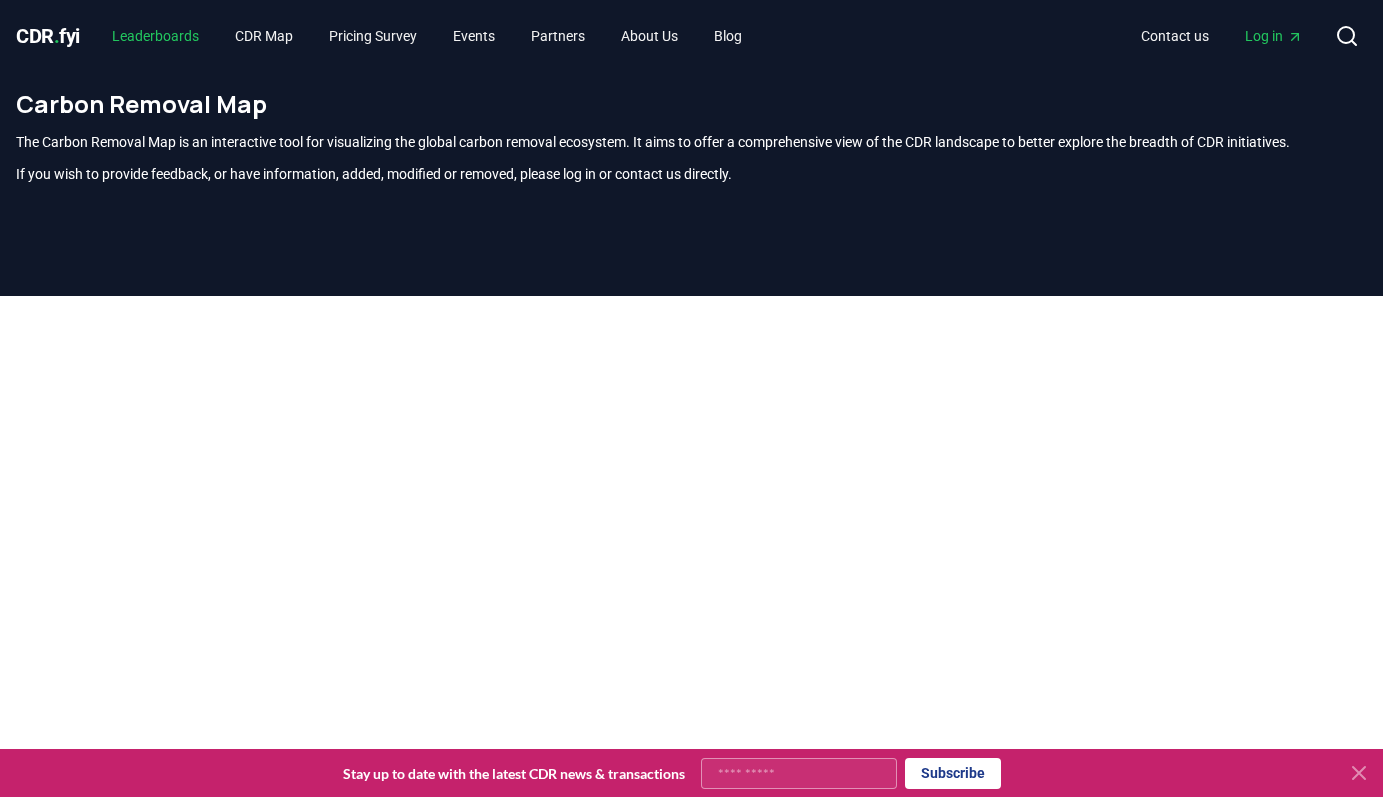 click on "Leaderboards" at bounding box center [155, 36] 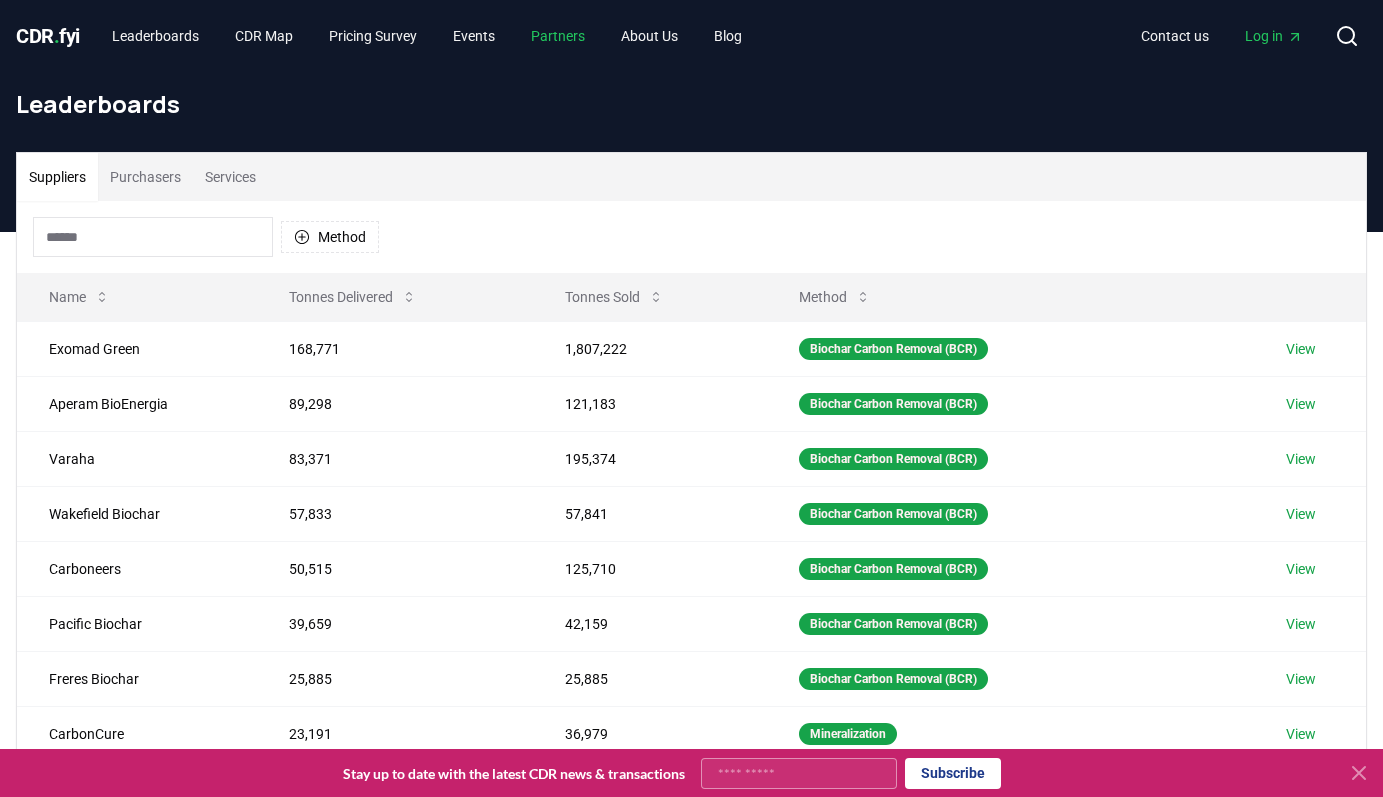 click on "Partners" at bounding box center (558, 36) 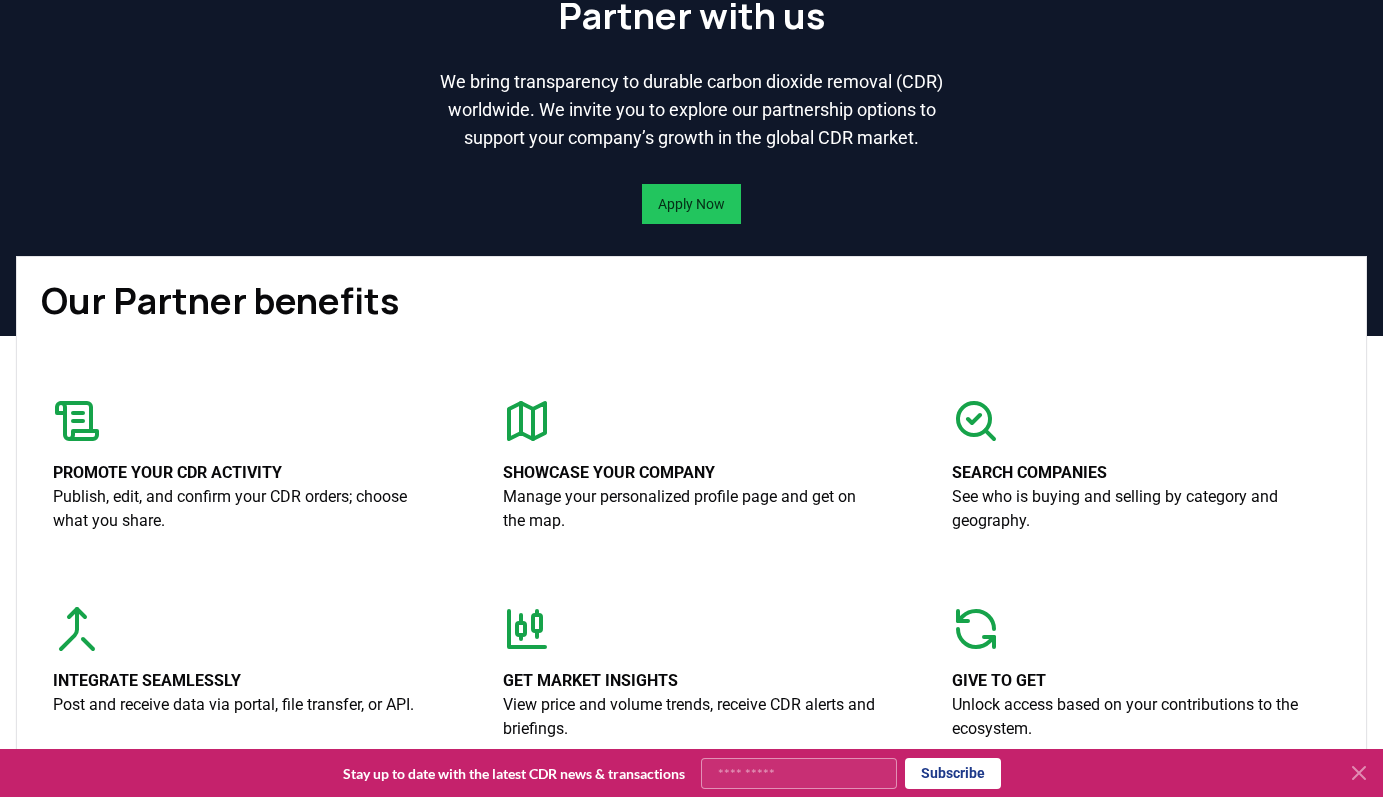 scroll, scrollTop: 0, scrollLeft: 0, axis: both 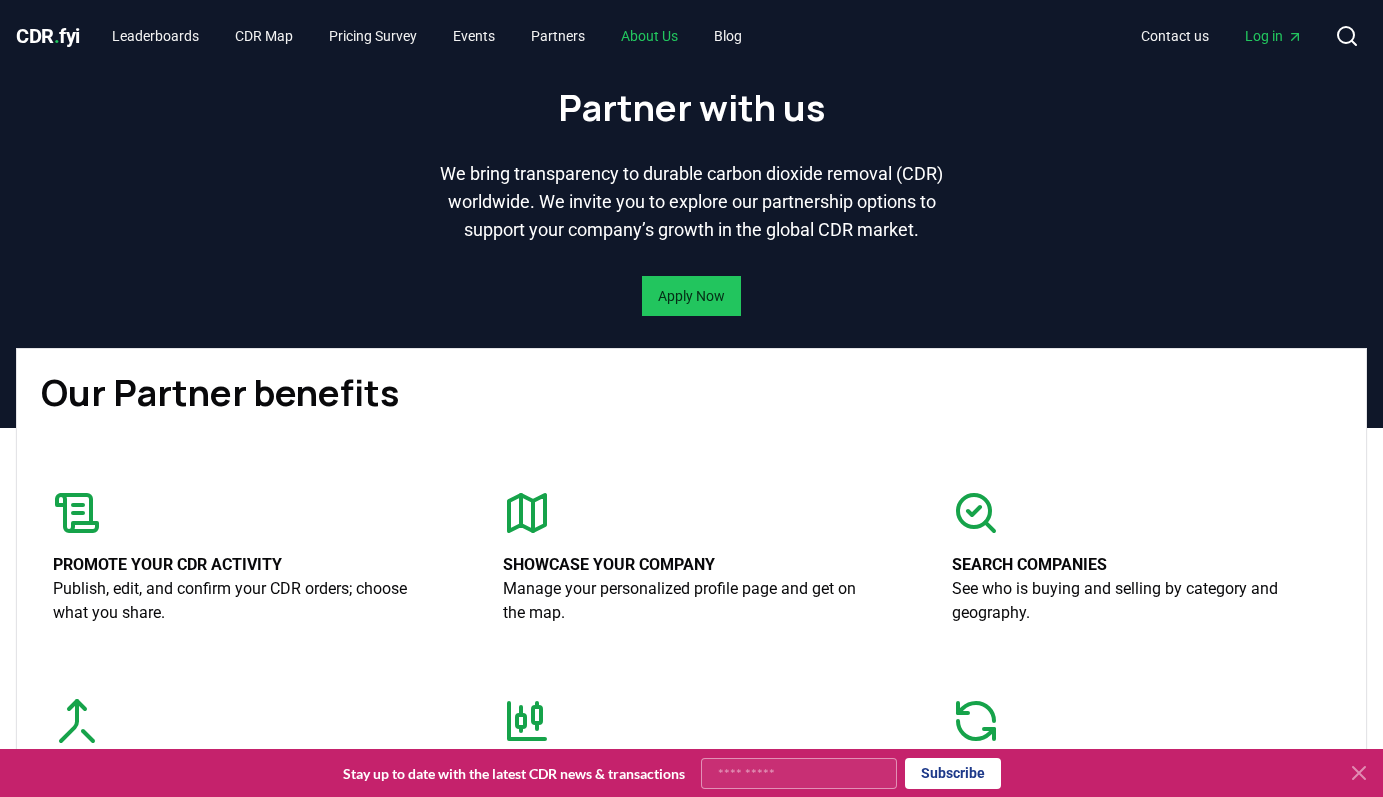 click on "About Us" at bounding box center (649, 36) 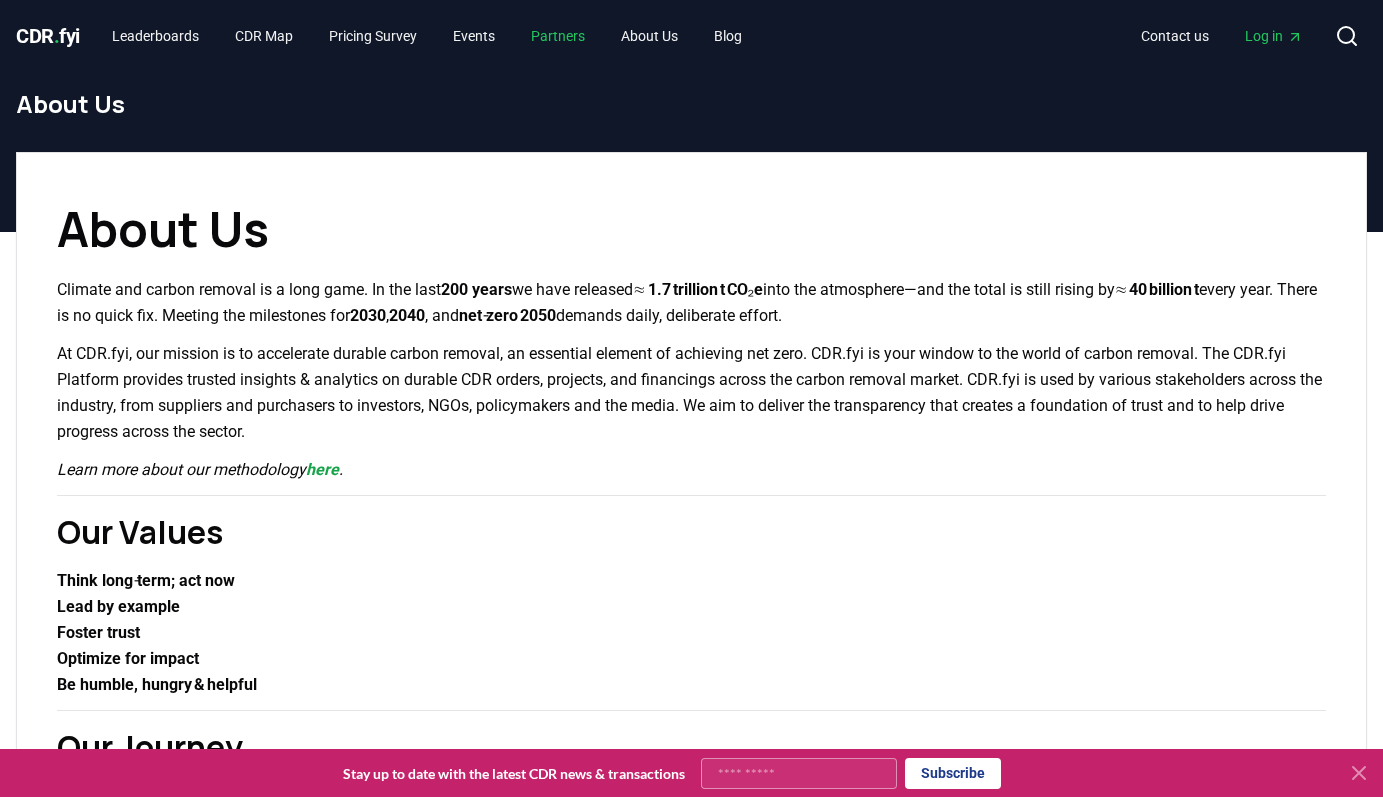 click on "Partners" at bounding box center (558, 36) 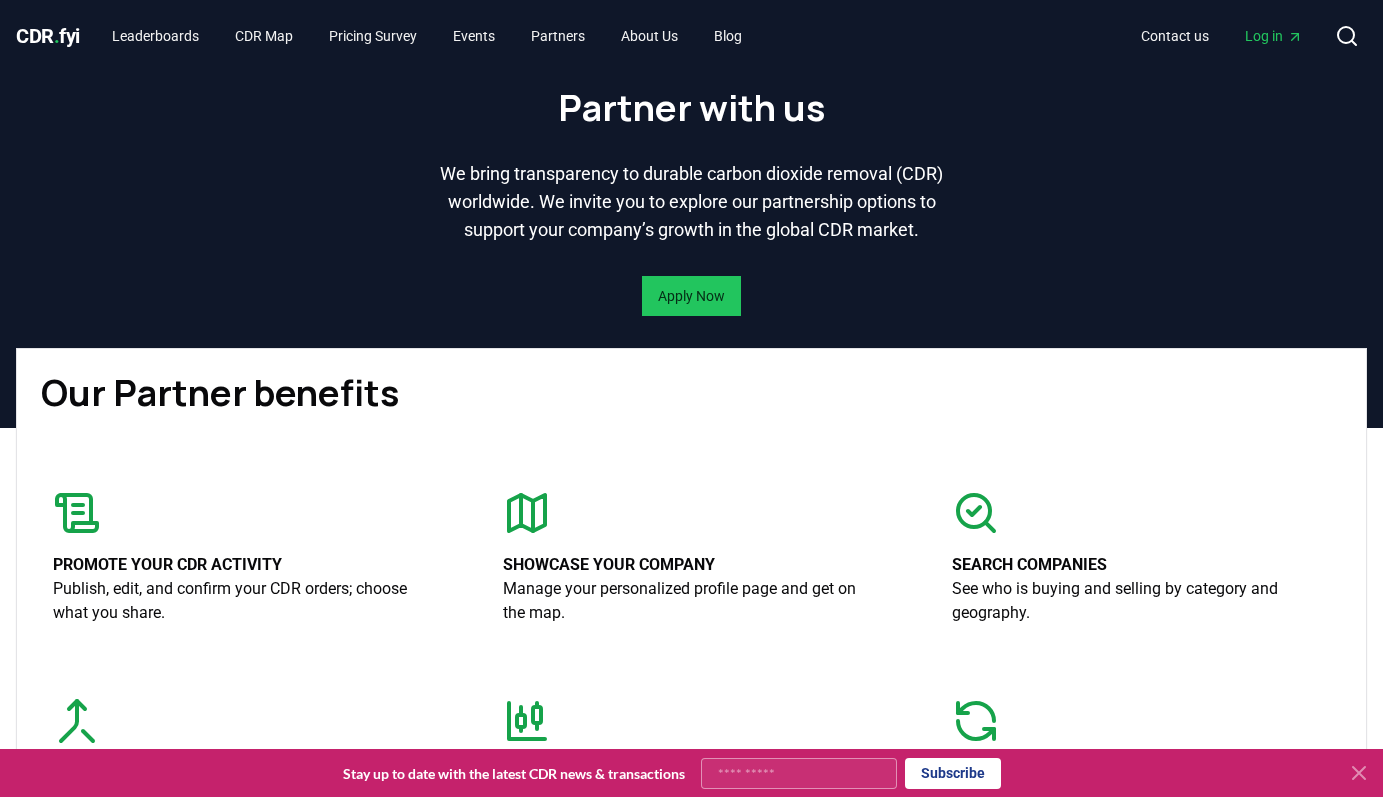 click 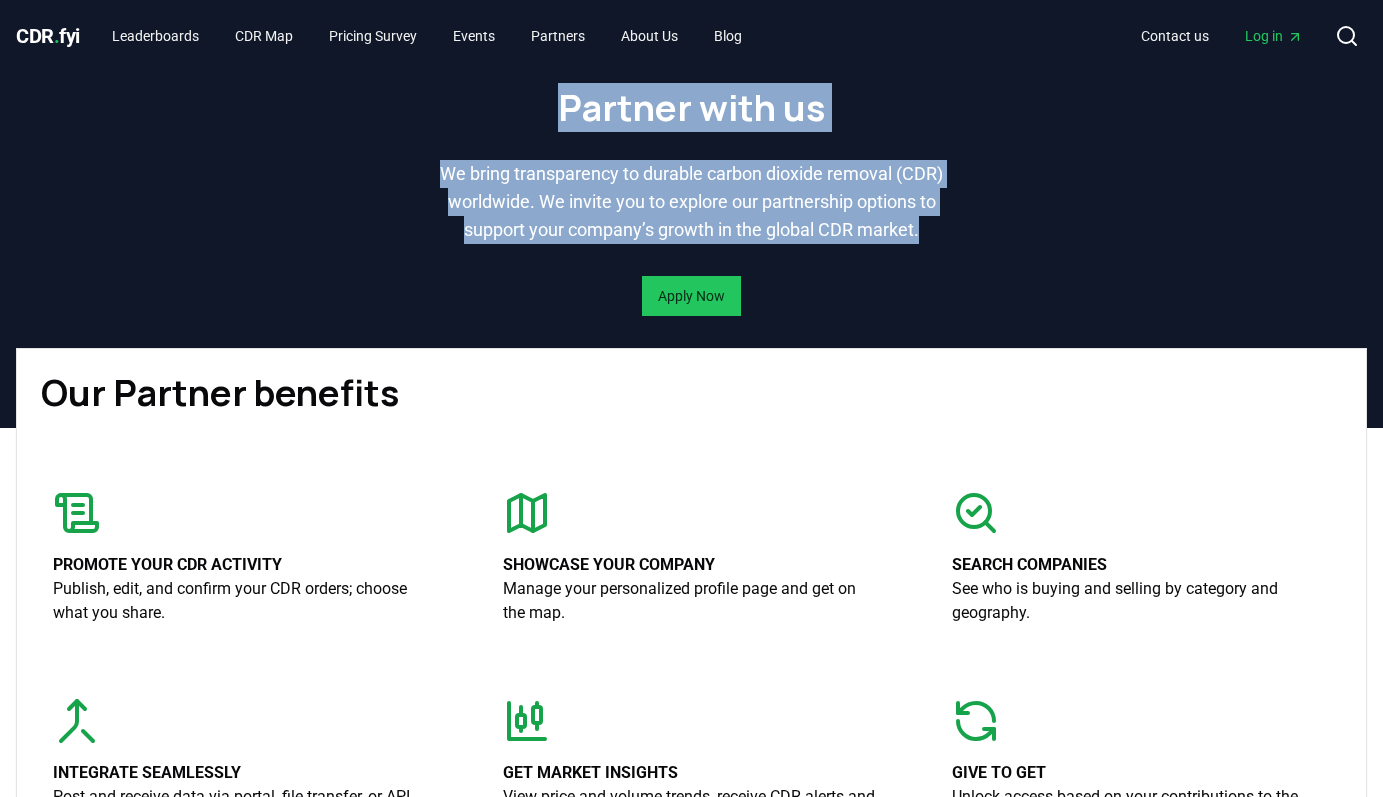 drag, startPoint x: 565, startPoint y: 115, endPoint x: 805, endPoint y: 279, distance: 290.68195 